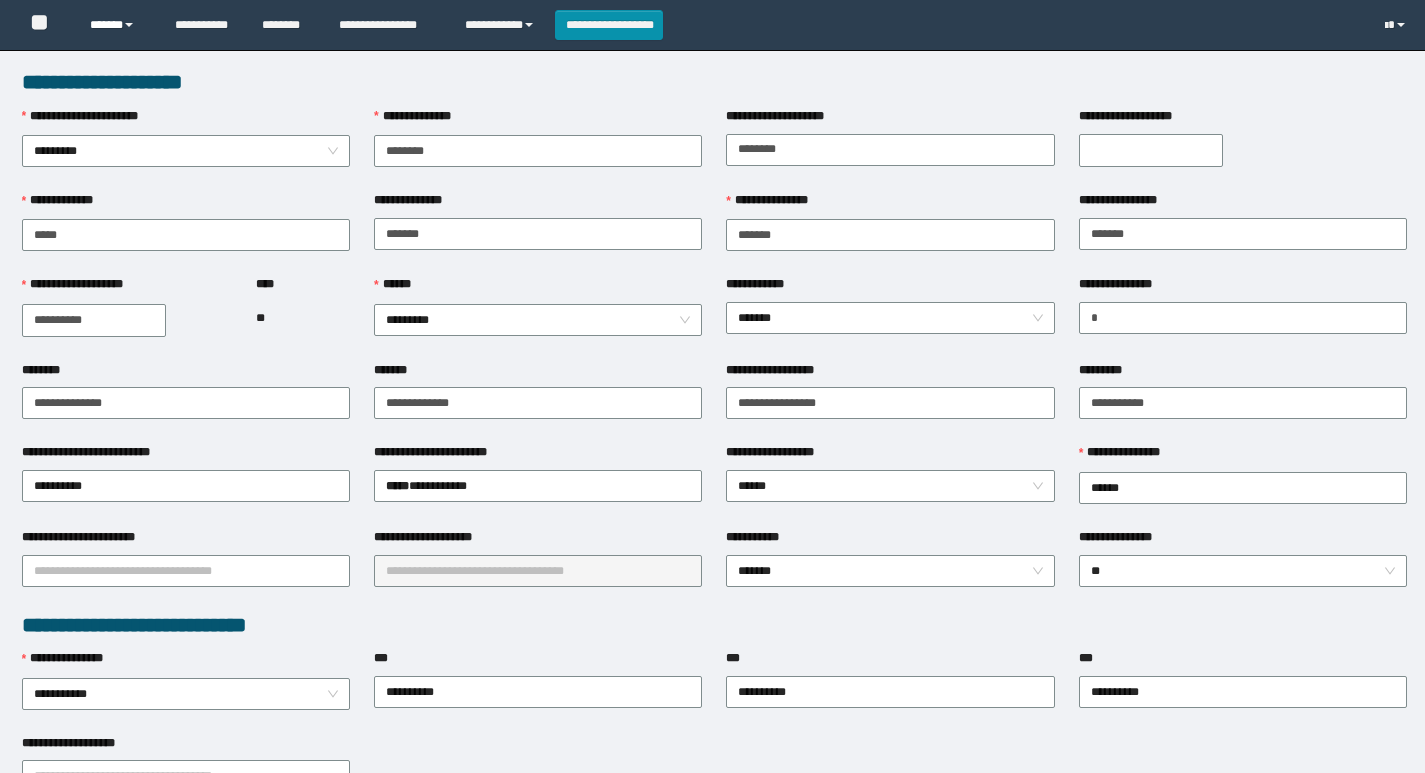 scroll, scrollTop: 0, scrollLeft: 0, axis: both 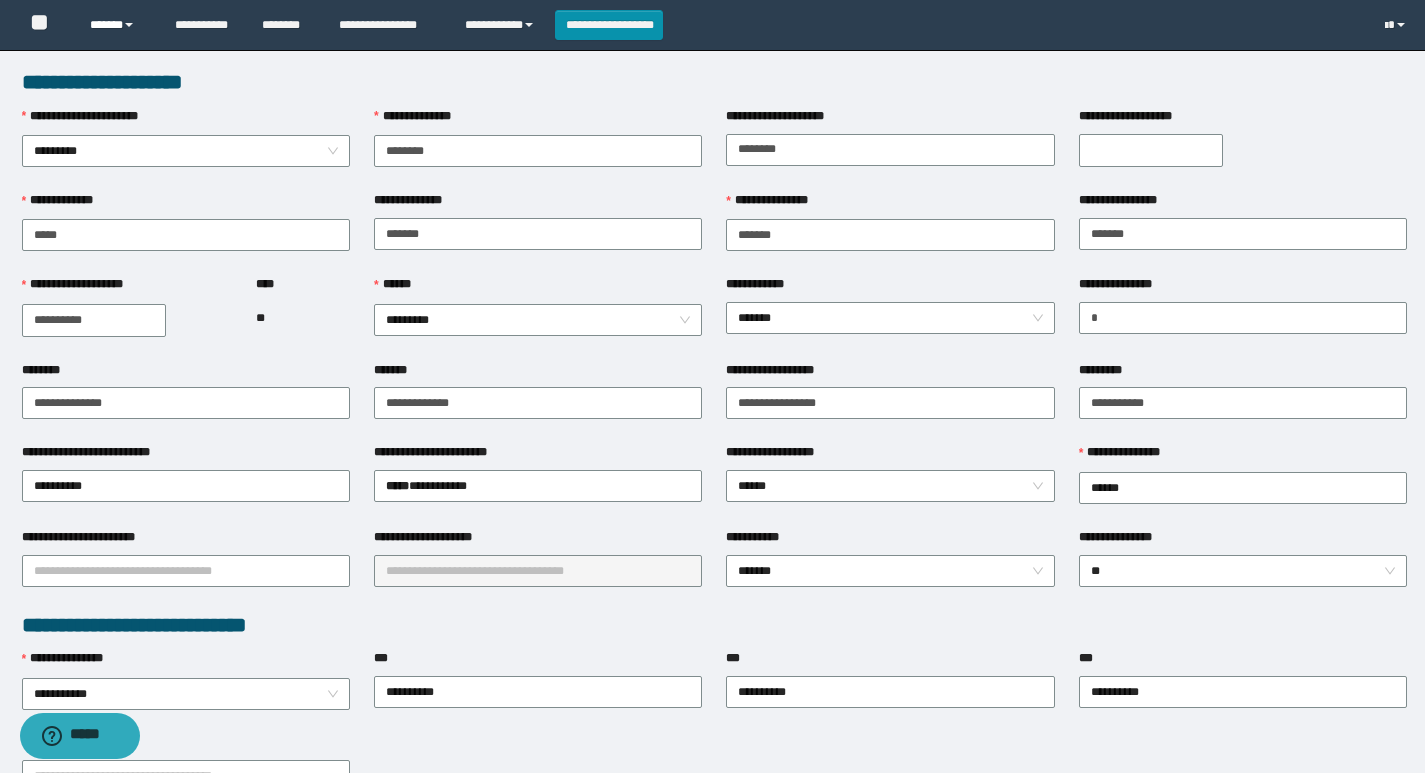 click on "******" at bounding box center [117, 25] 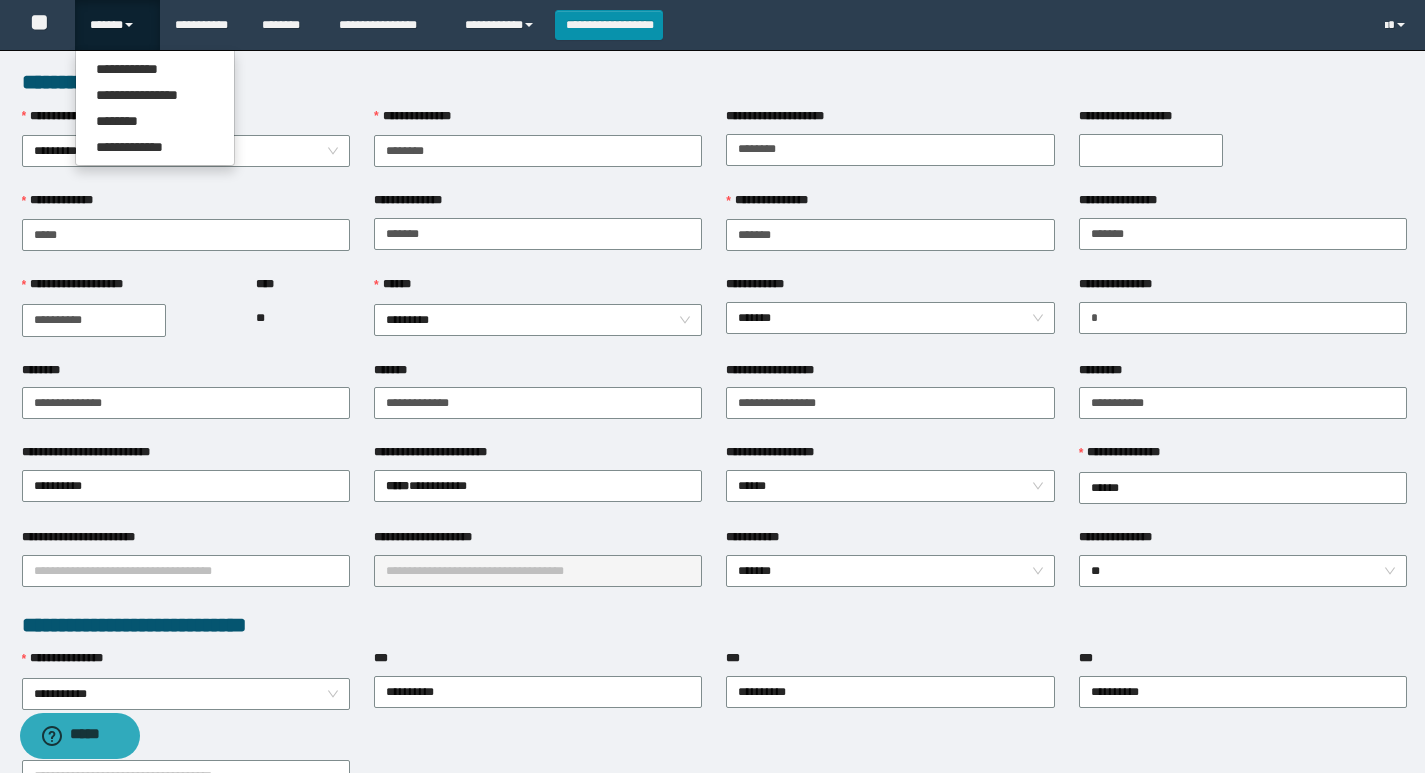 click on "**********" at bounding box center [714, 82] 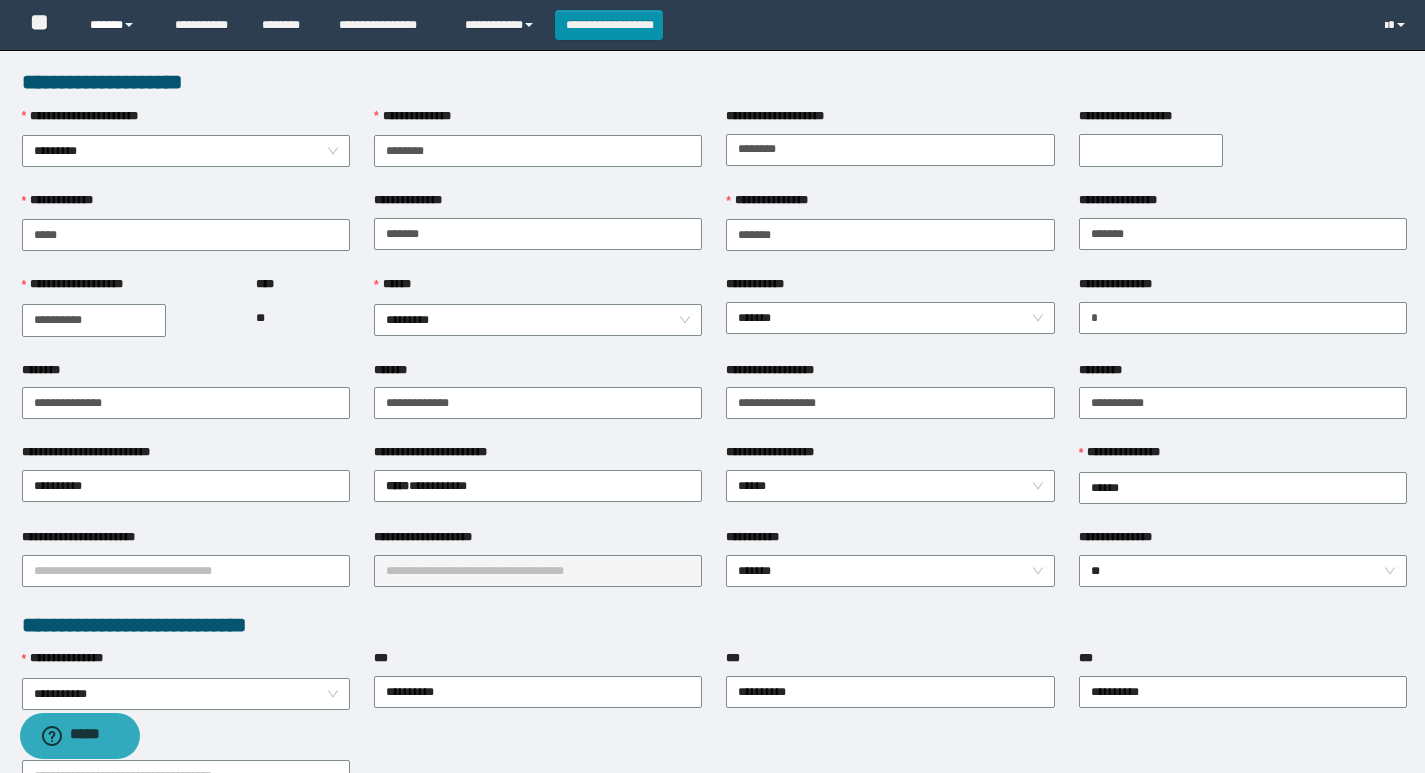 click on "******" at bounding box center [117, 25] 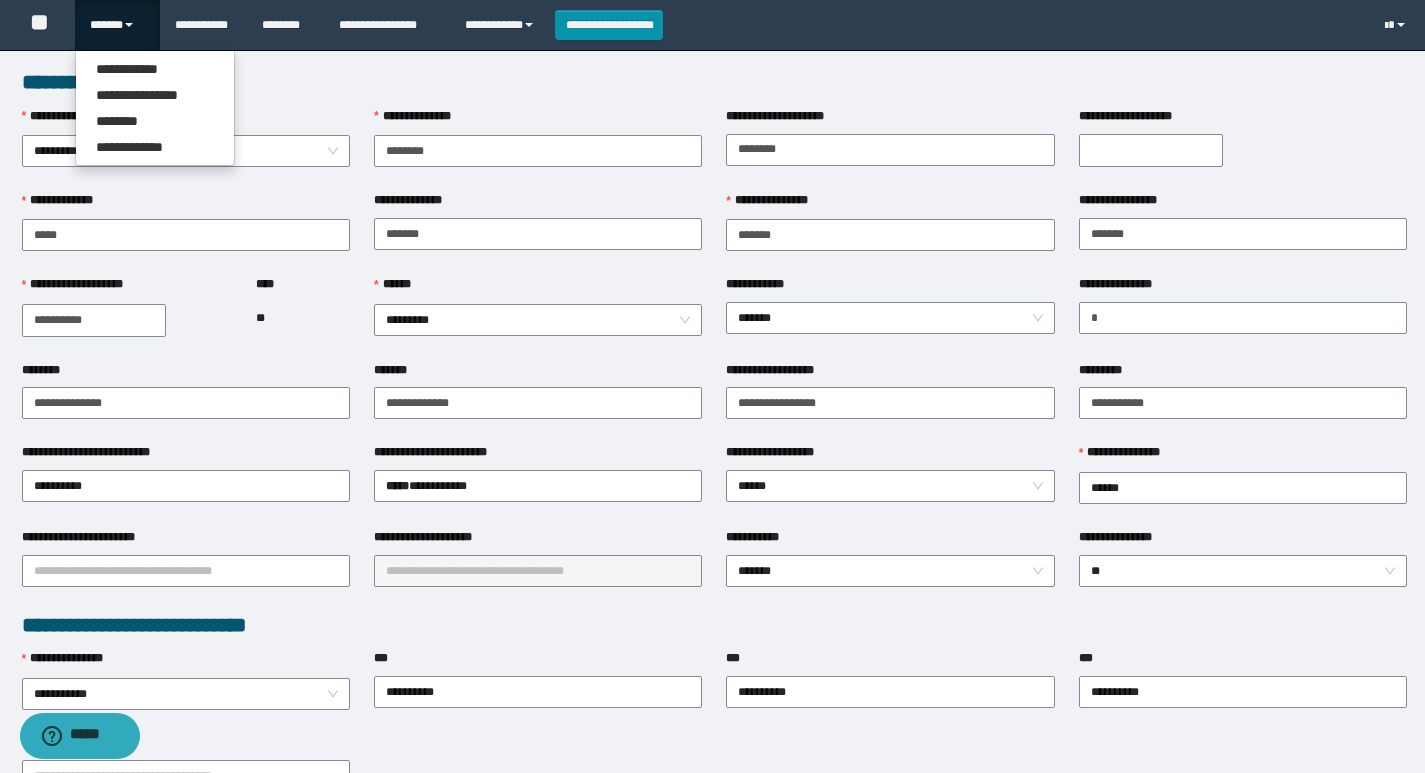 click on "**********" at bounding box center (714, 82) 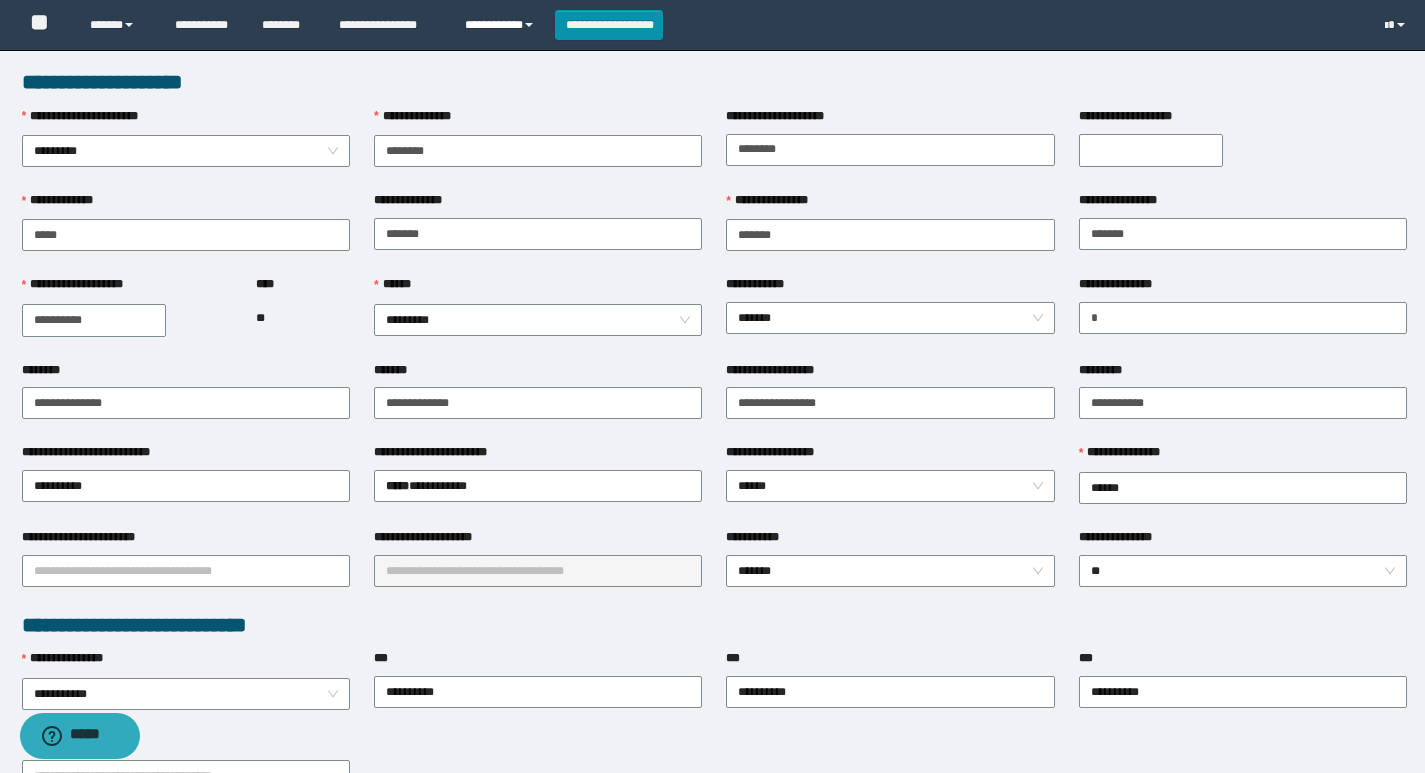 click on "**********" at bounding box center [502, 25] 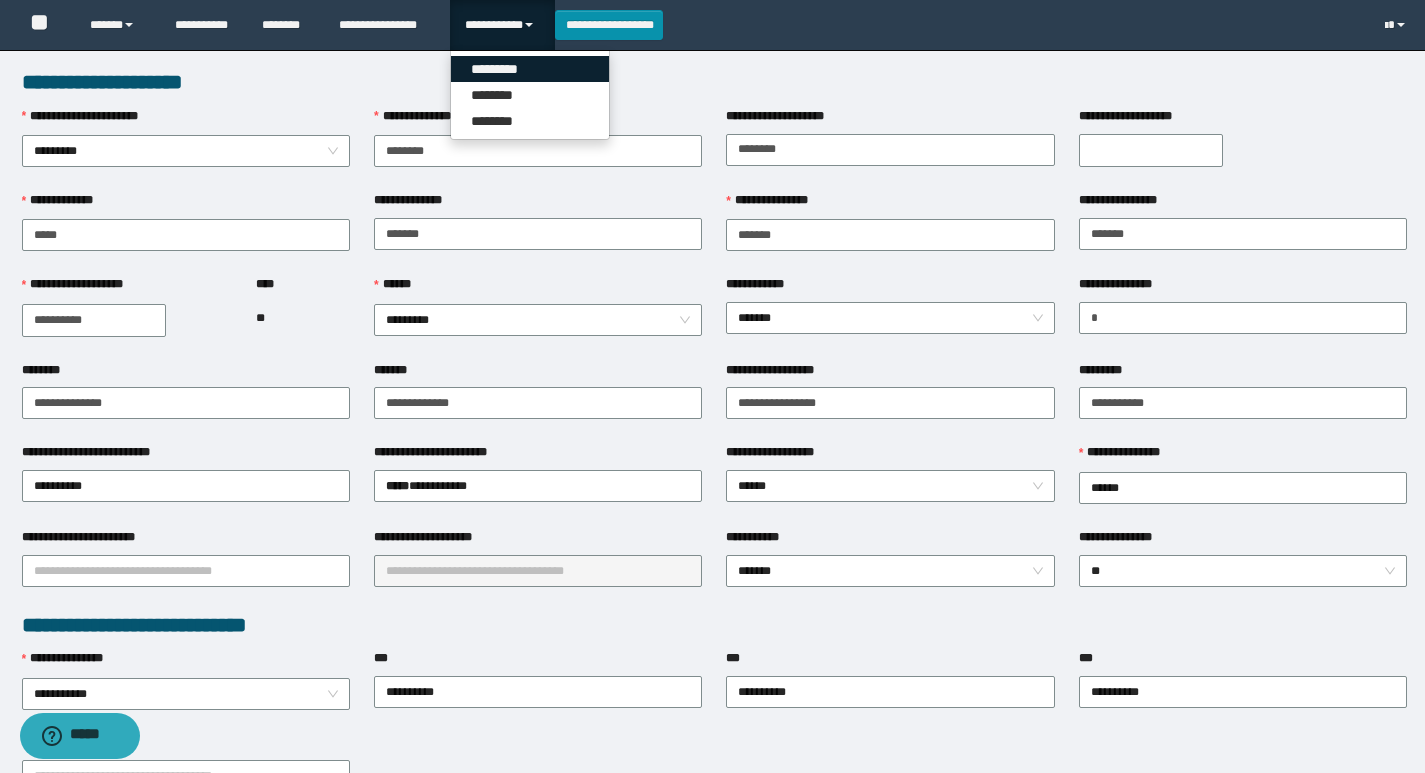click on "*********" at bounding box center [530, 69] 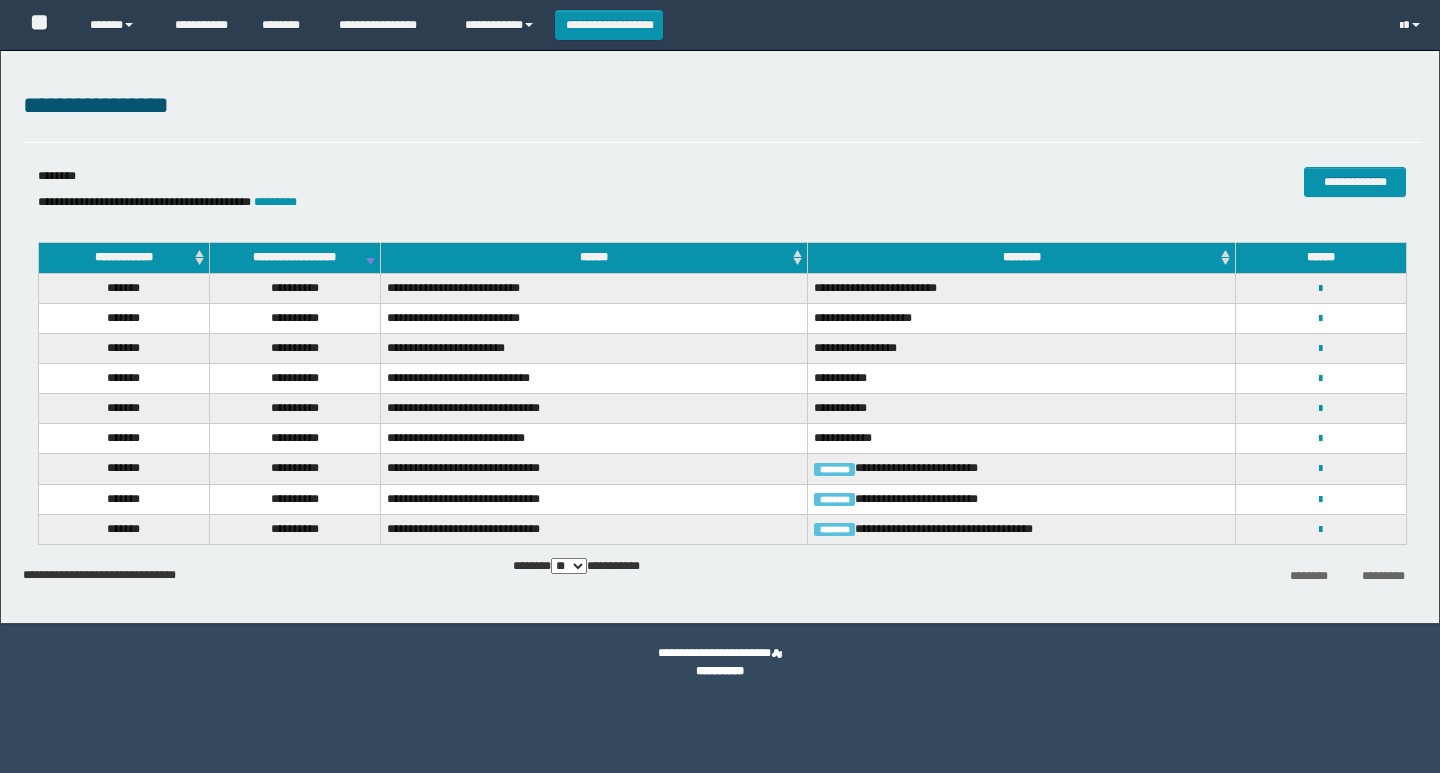 scroll, scrollTop: 0, scrollLeft: 0, axis: both 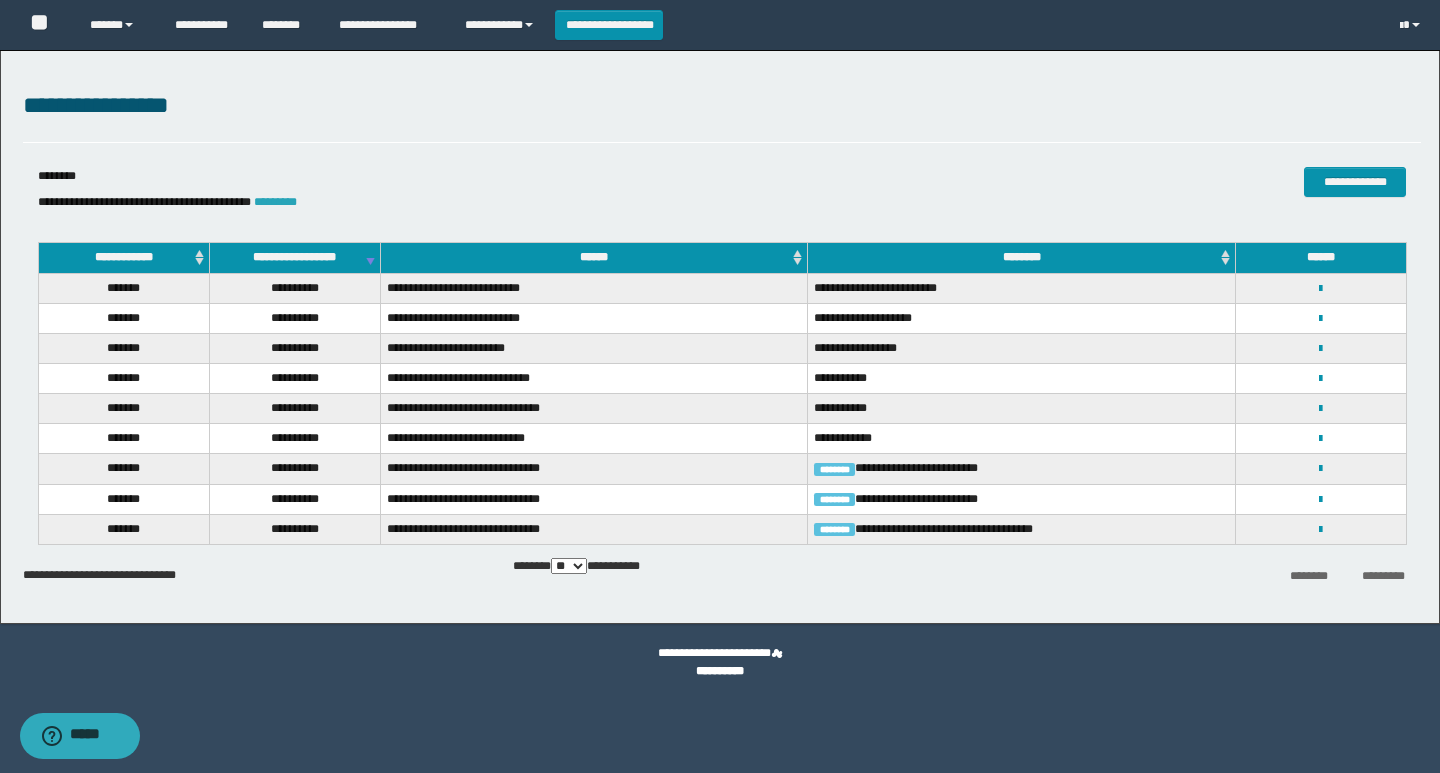 click on "*********" at bounding box center (275, 202) 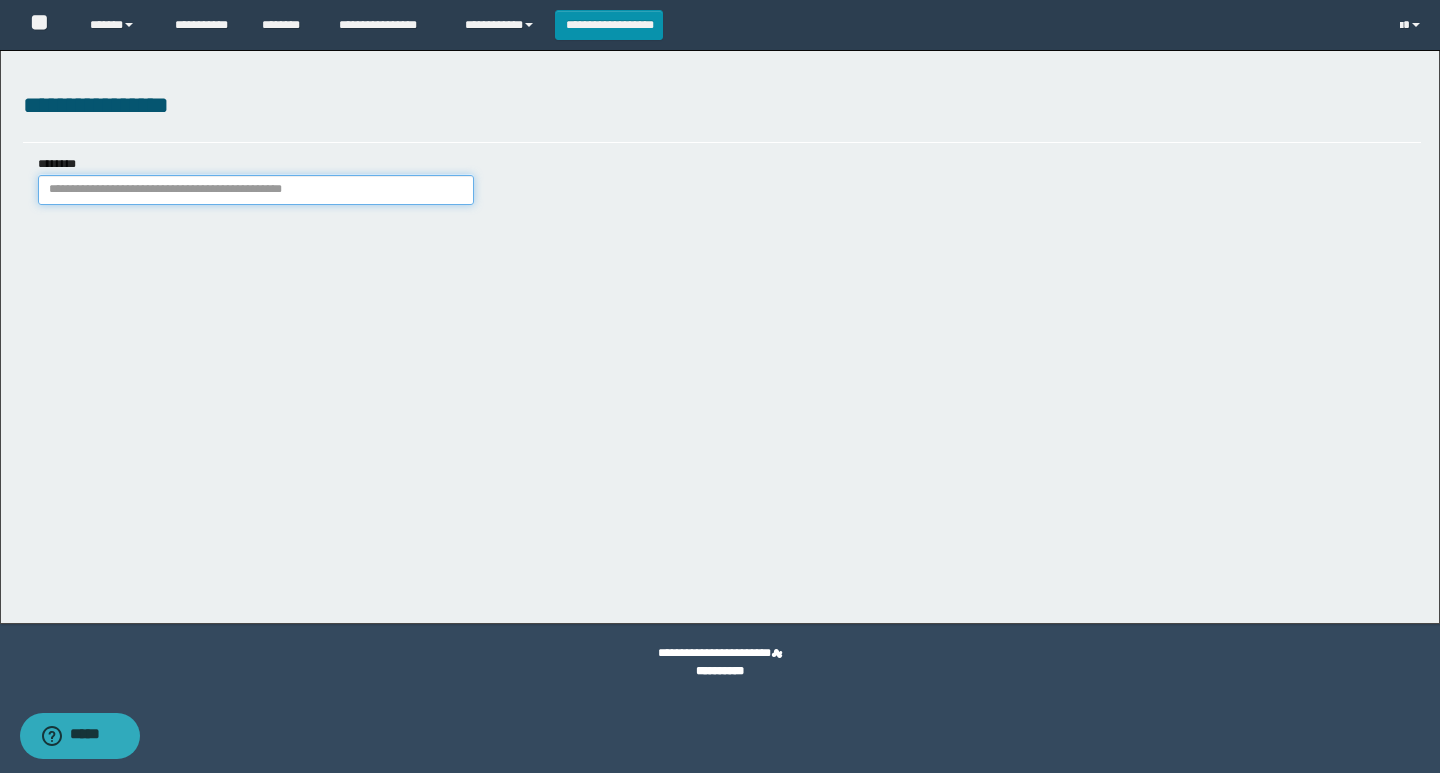 click on "********" at bounding box center [256, 190] 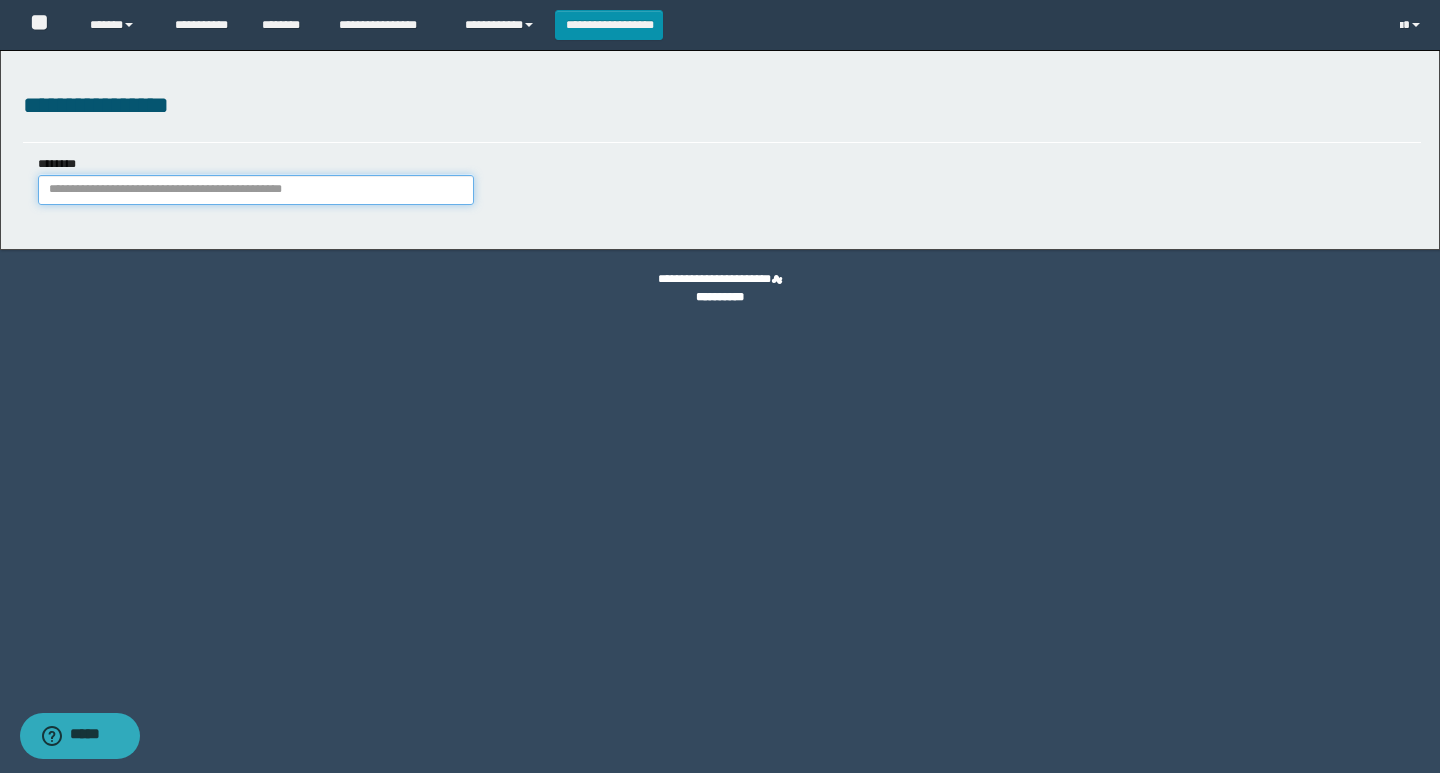 paste on "**********" 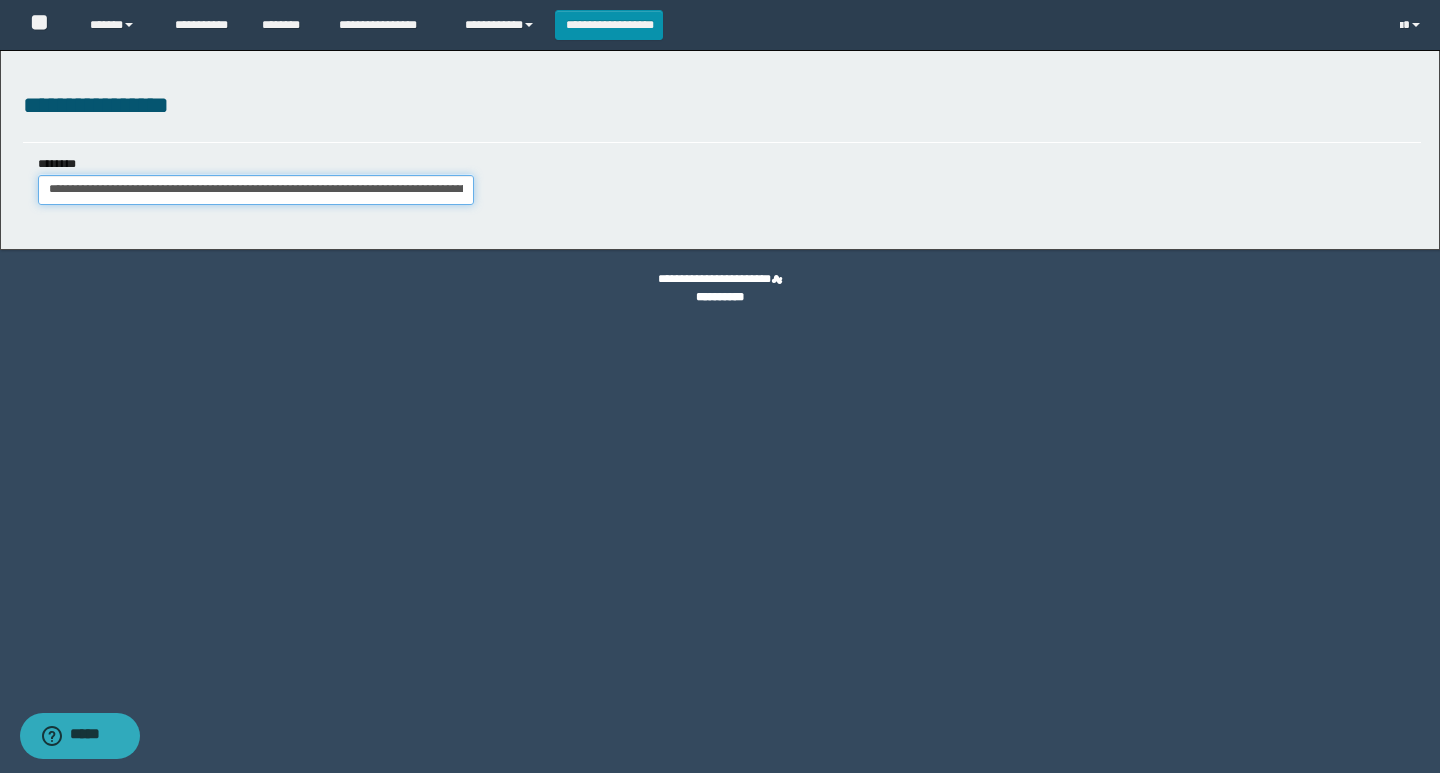 scroll, scrollTop: 0, scrollLeft: 177, axis: horizontal 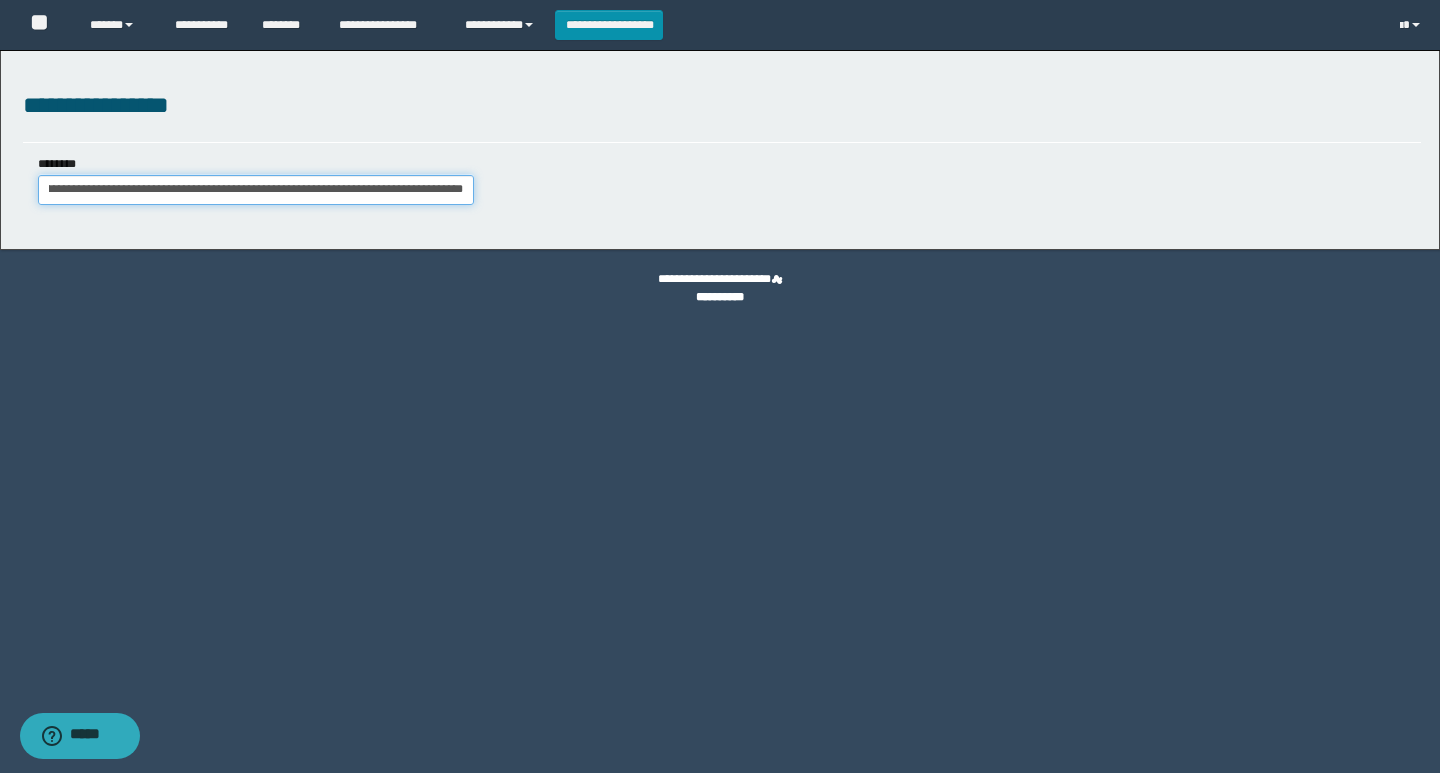 type on "**********" 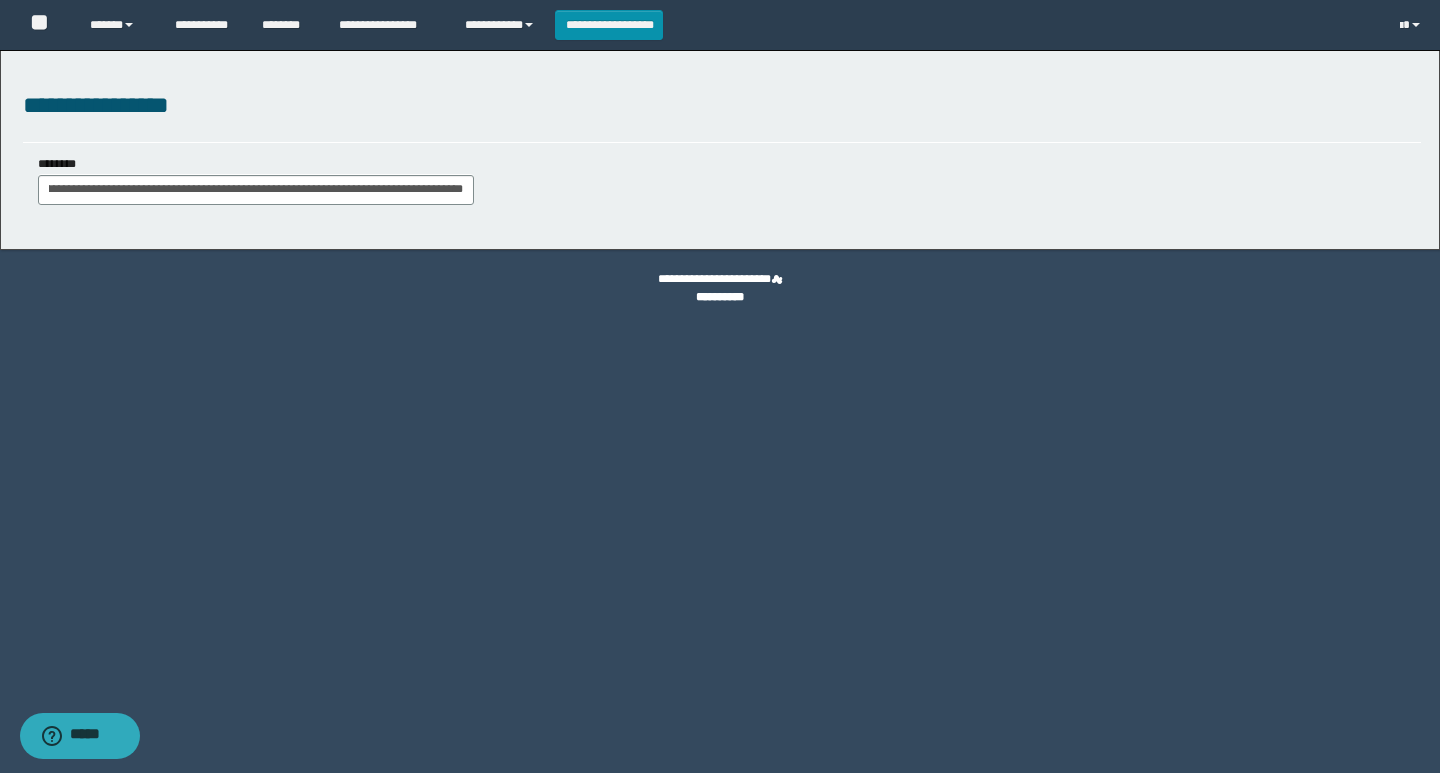 scroll, scrollTop: 0, scrollLeft: 0, axis: both 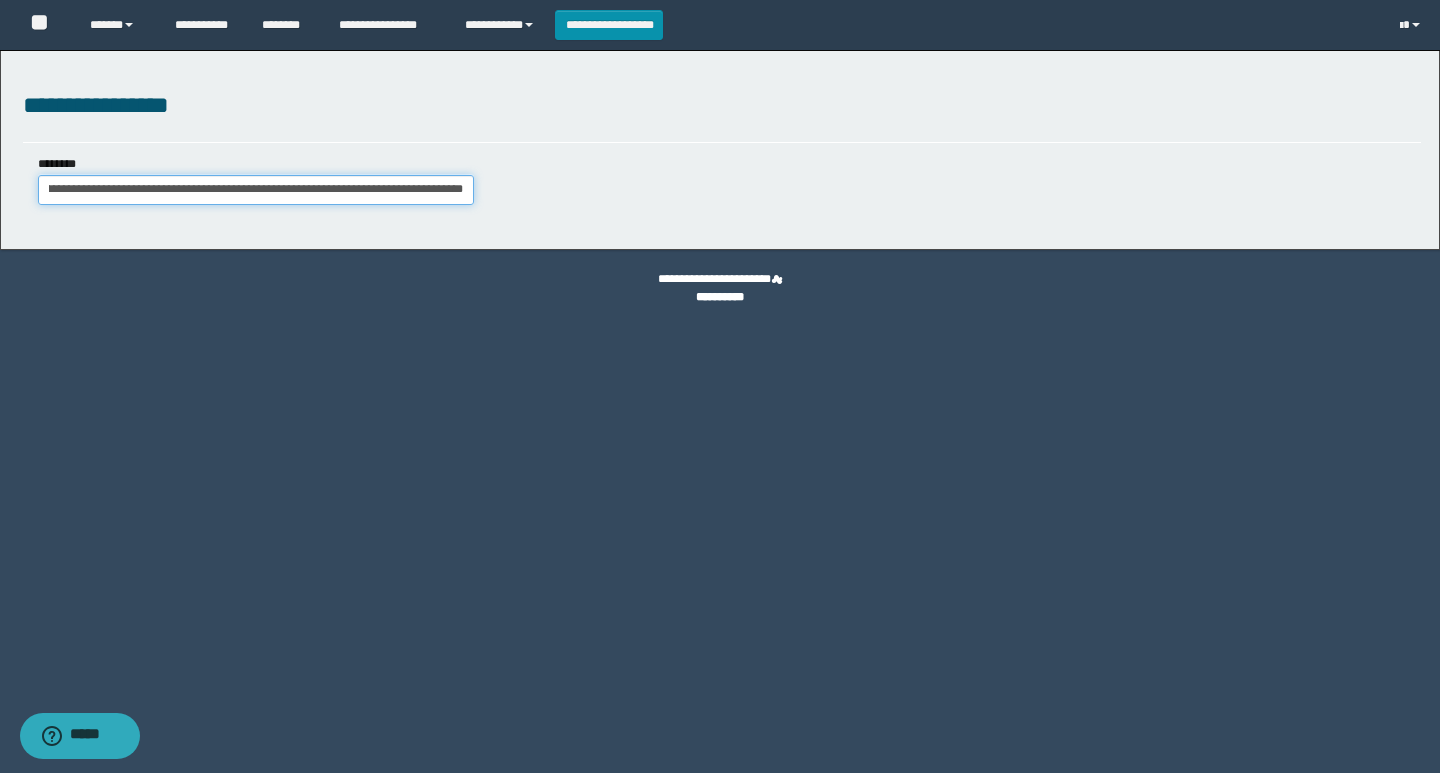 drag, startPoint x: 46, startPoint y: 187, endPoint x: 664, endPoint y: 213, distance: 618.5467 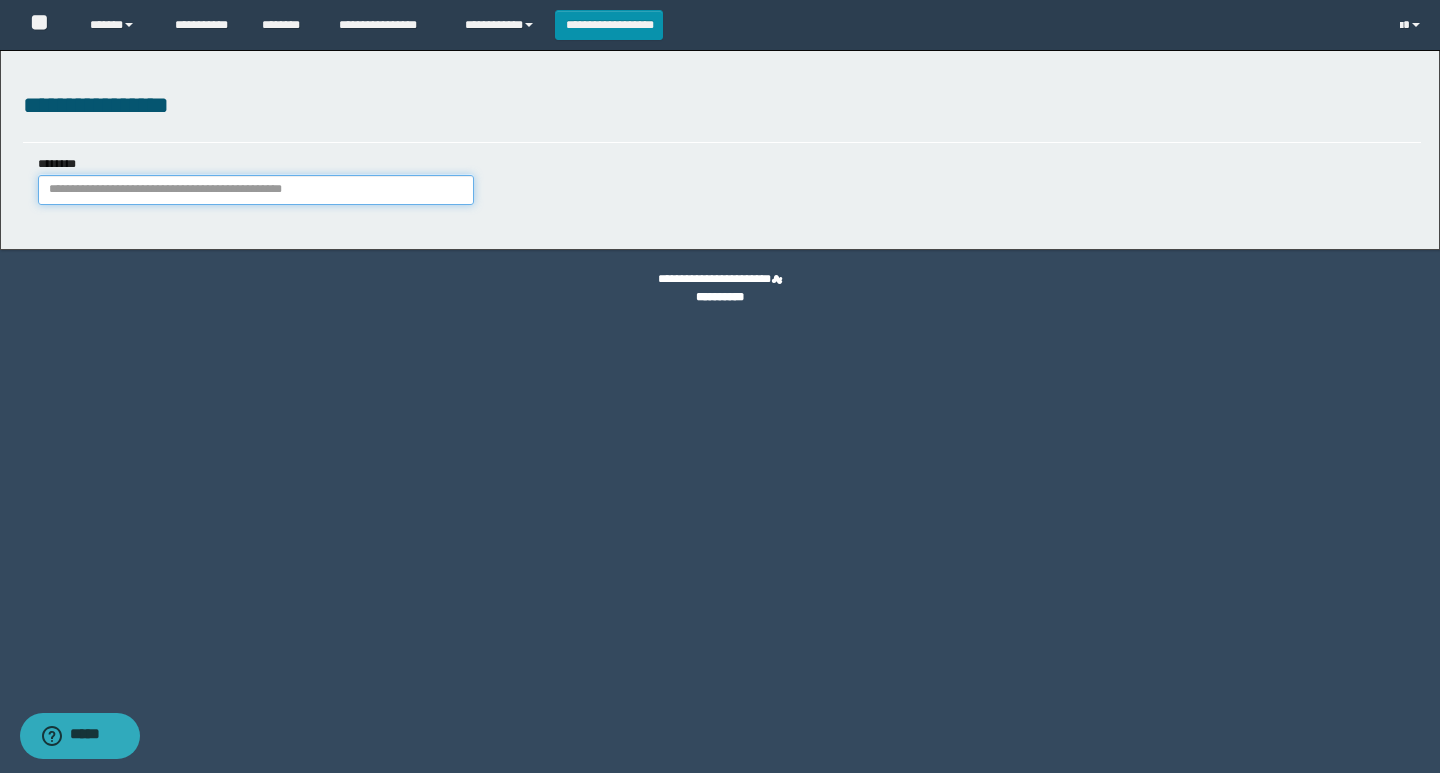 scroll, scrollTop: 0, scrollLeft: 0, axis: both 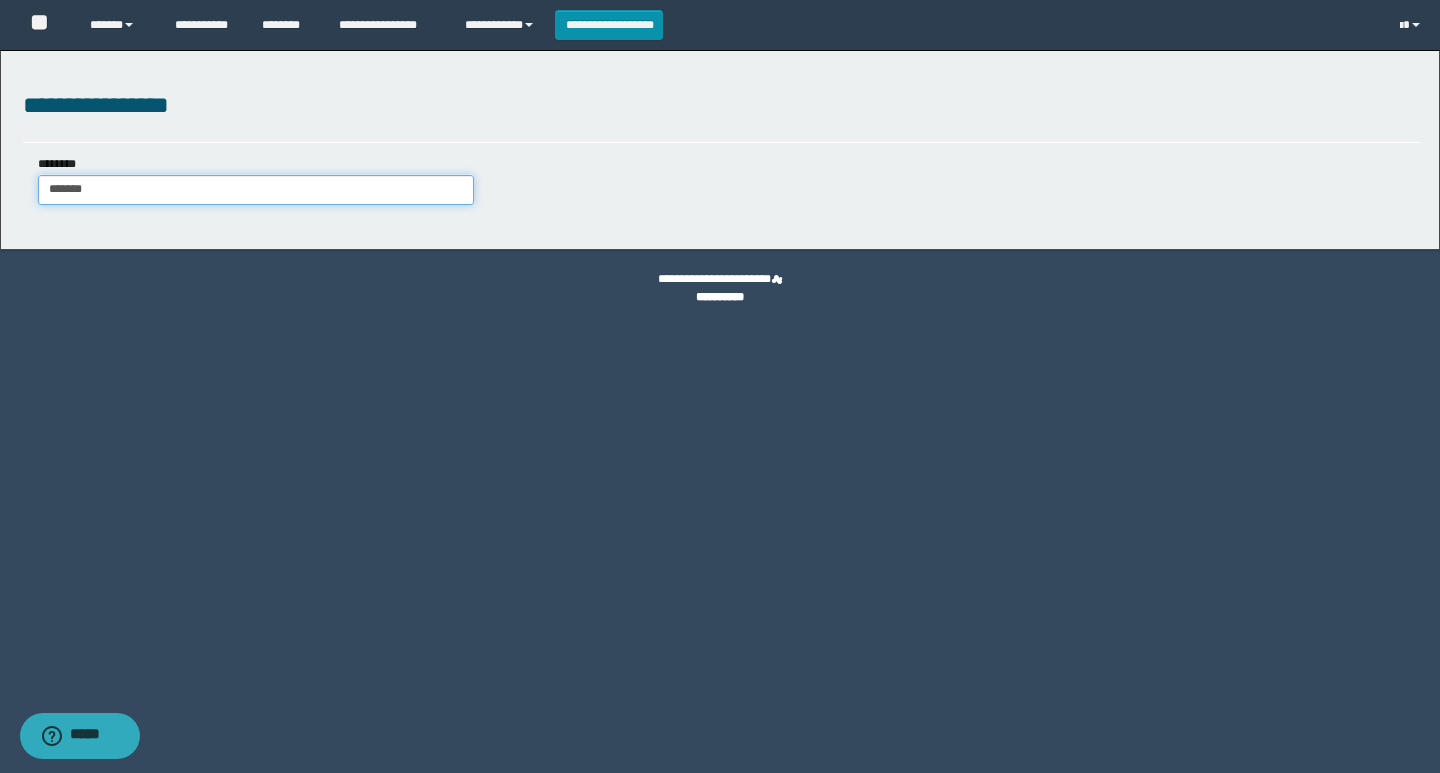 type on "*******" 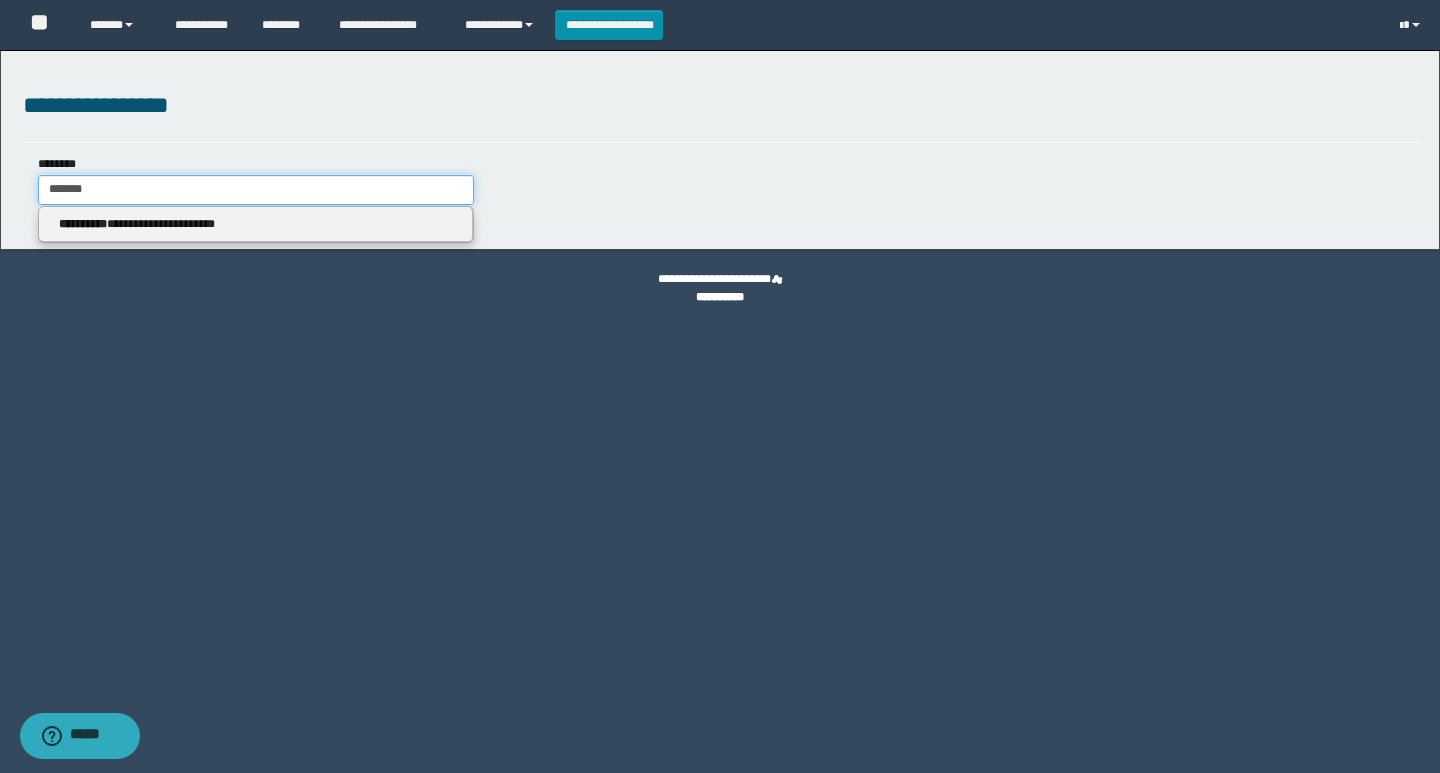 type on "*******" 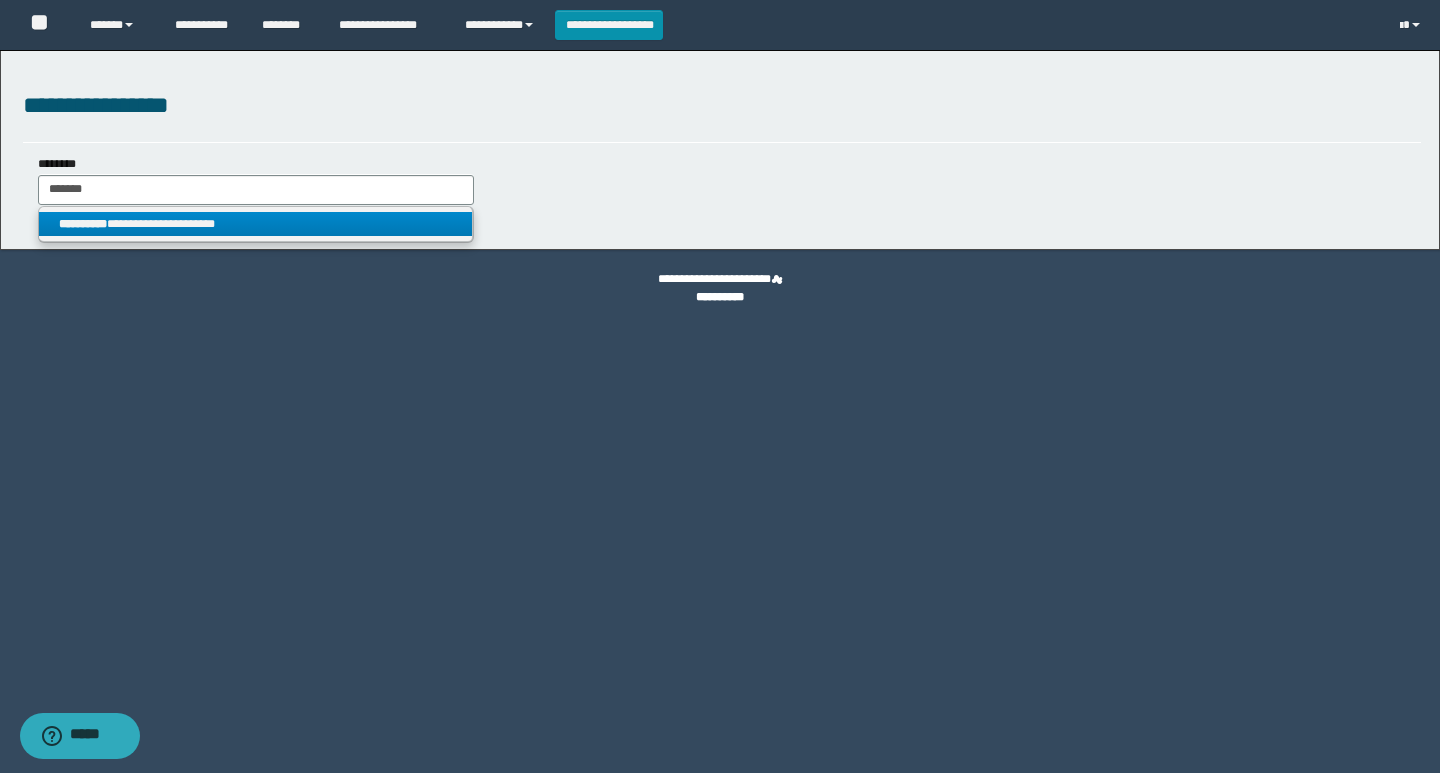 click on "**********" at bounding box center (255, 224) 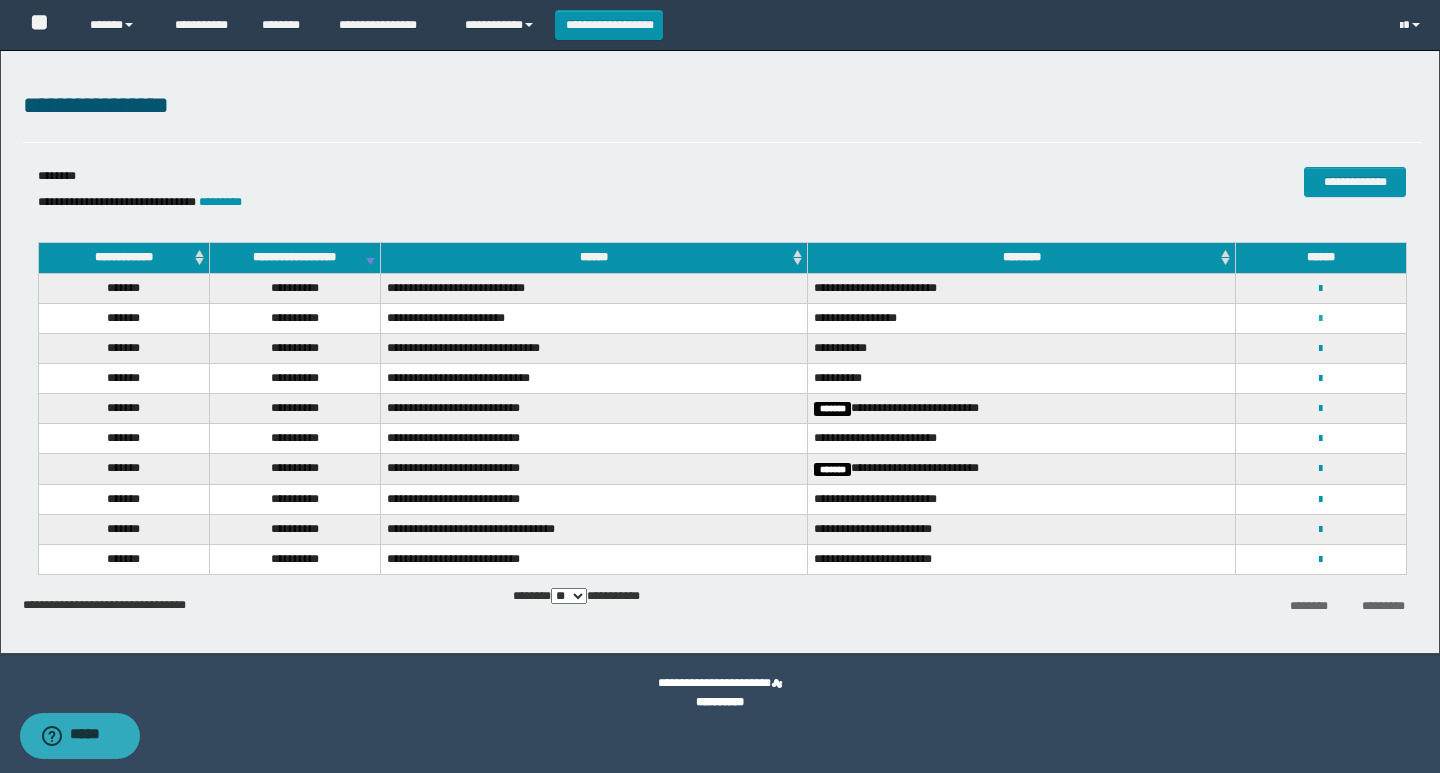 click at bounding box center (1320, 319) 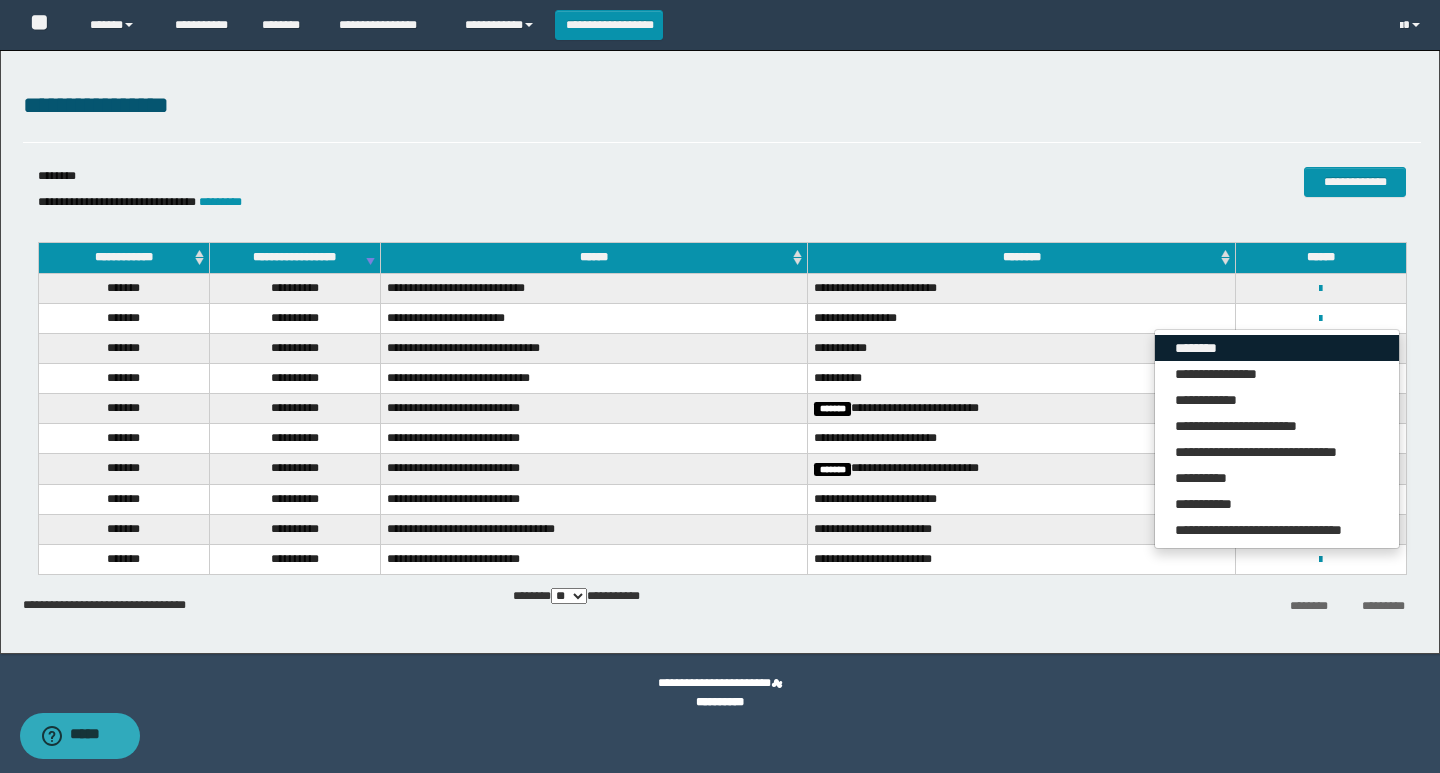 click on "********" at bounding box center (1277, 348) 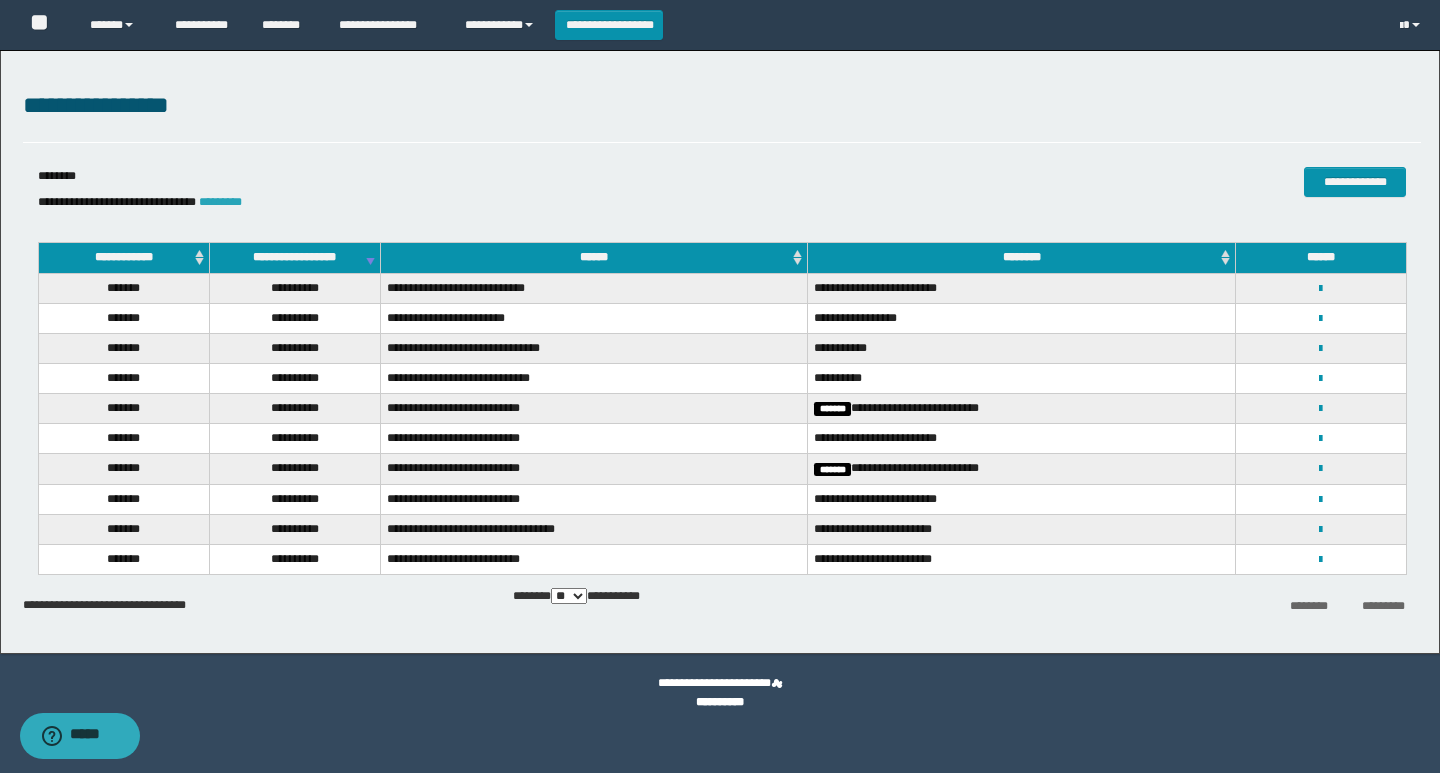 click on "*********" at bounding box center (220, 202) 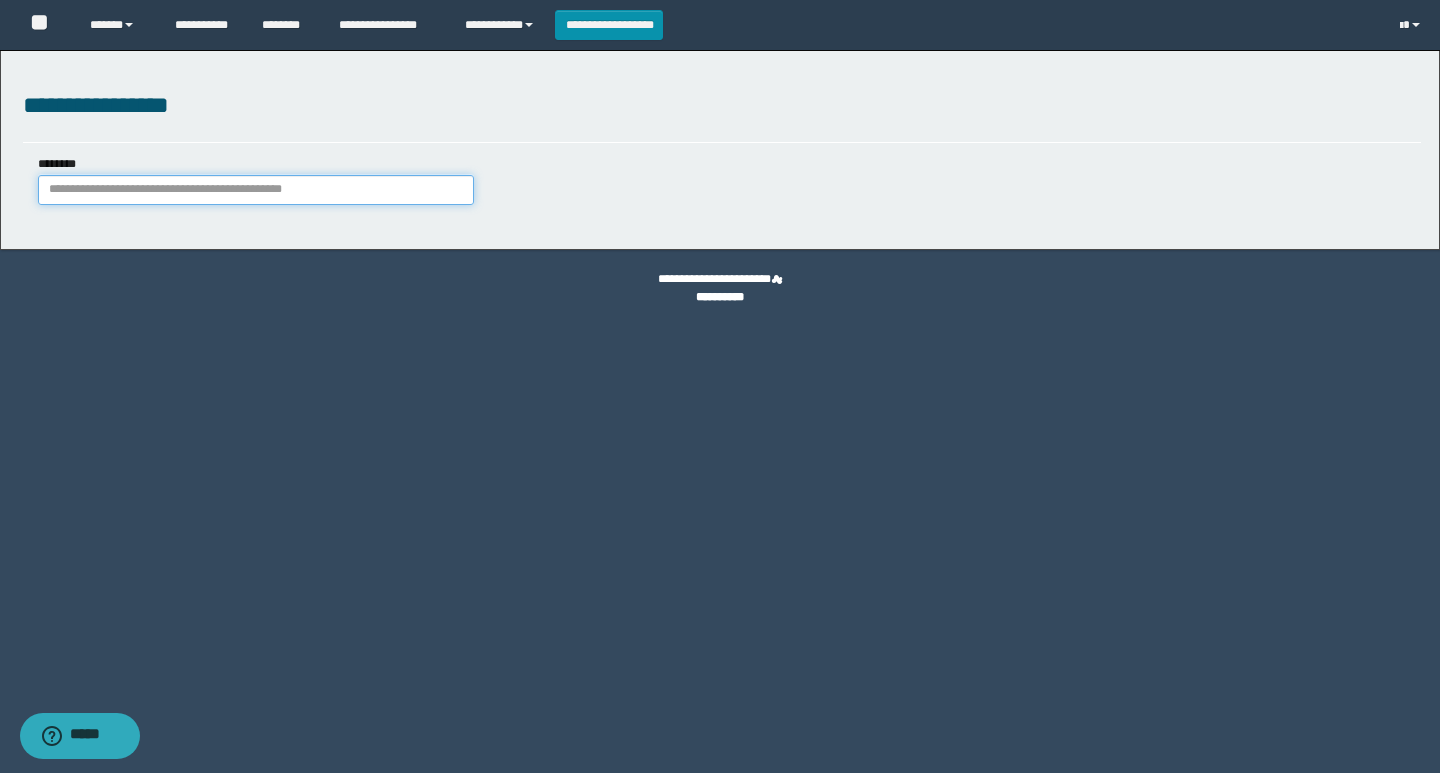 click on "********" at bounding box center [256, 190] 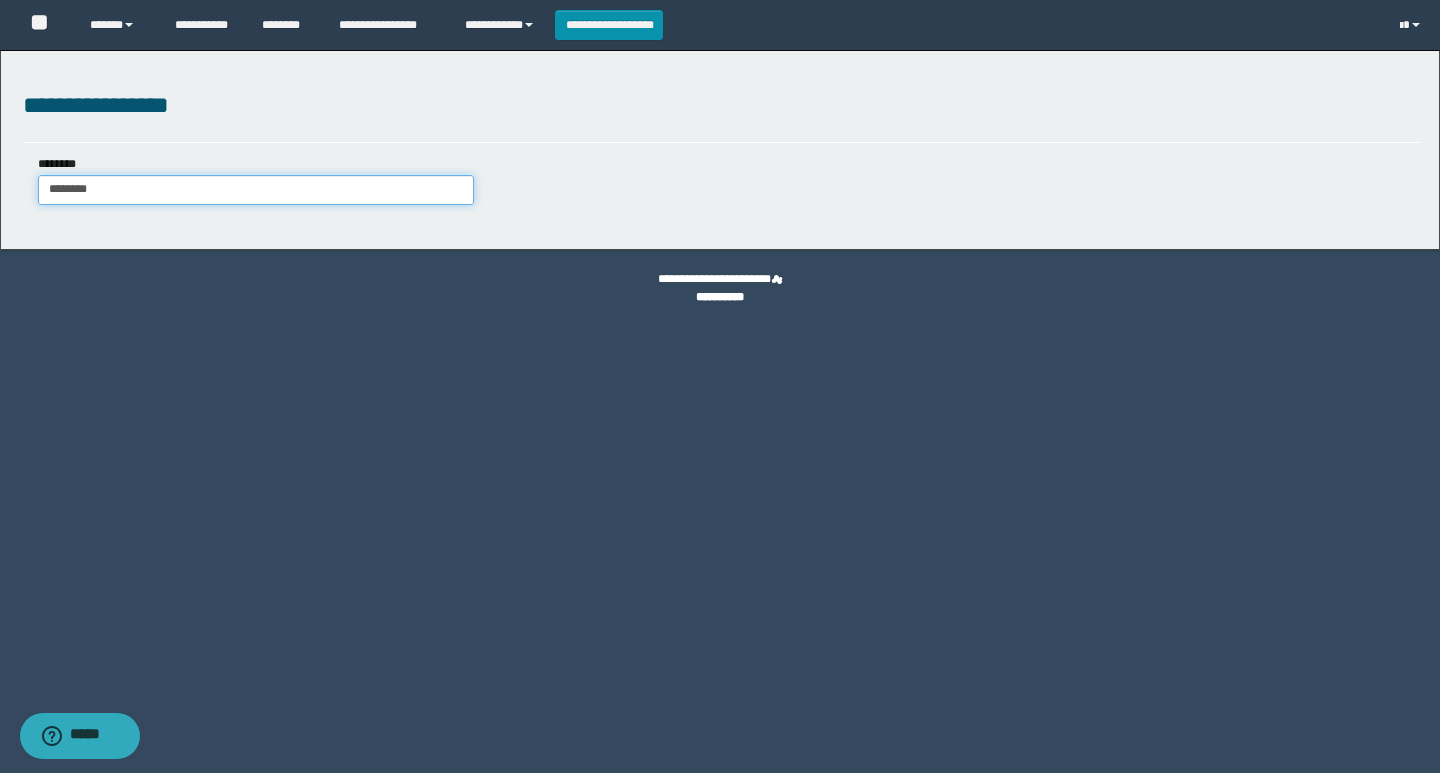 type on "********" 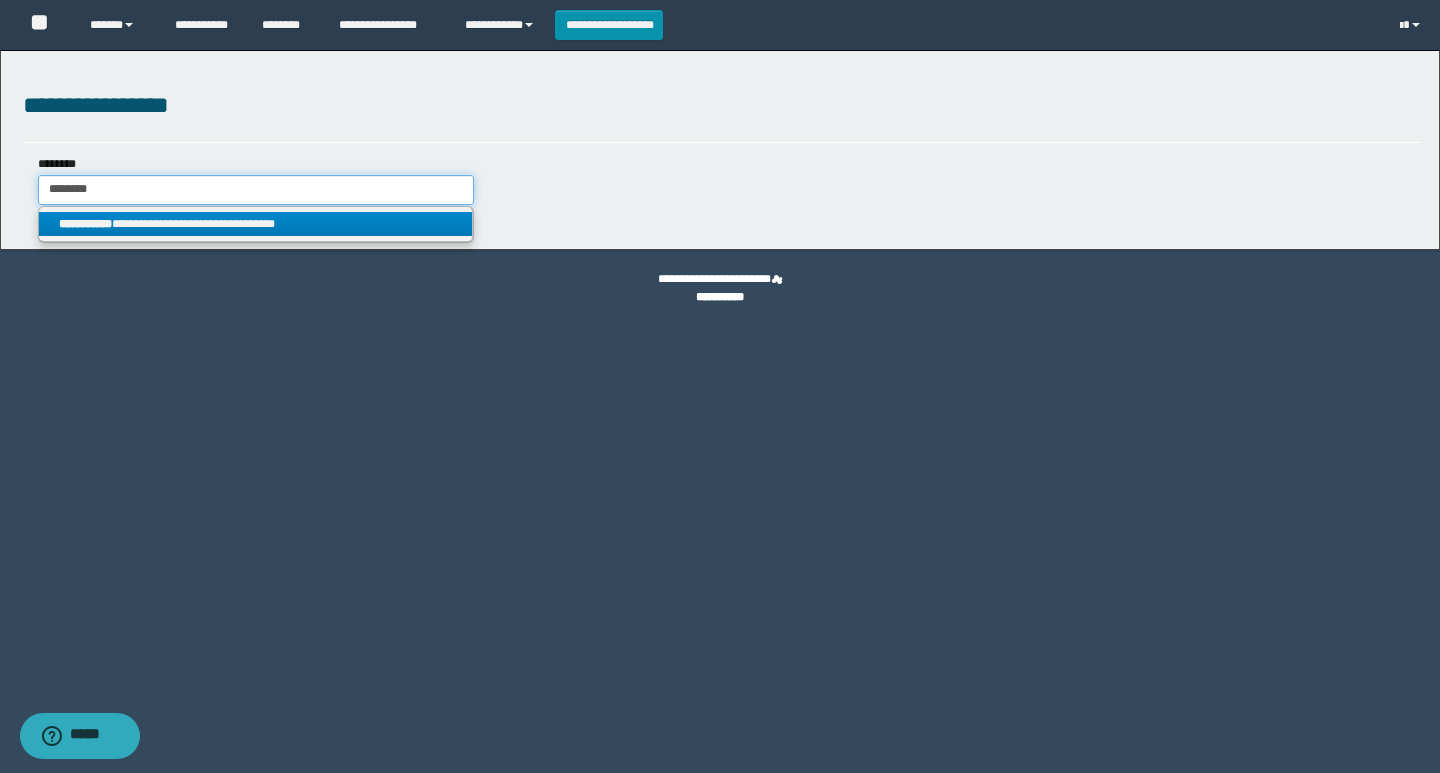 type on "********" 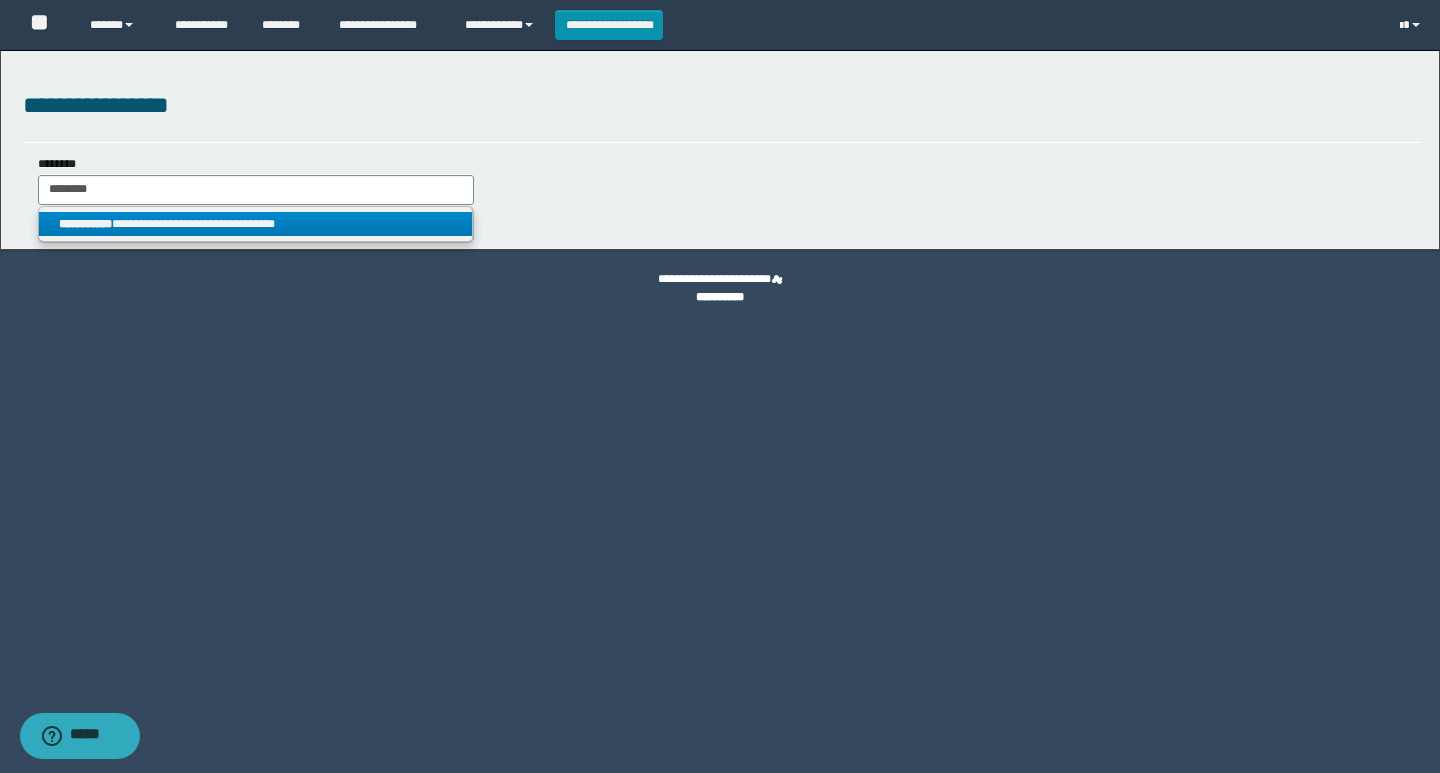 click on "**********" at bounding box center (255, 224) 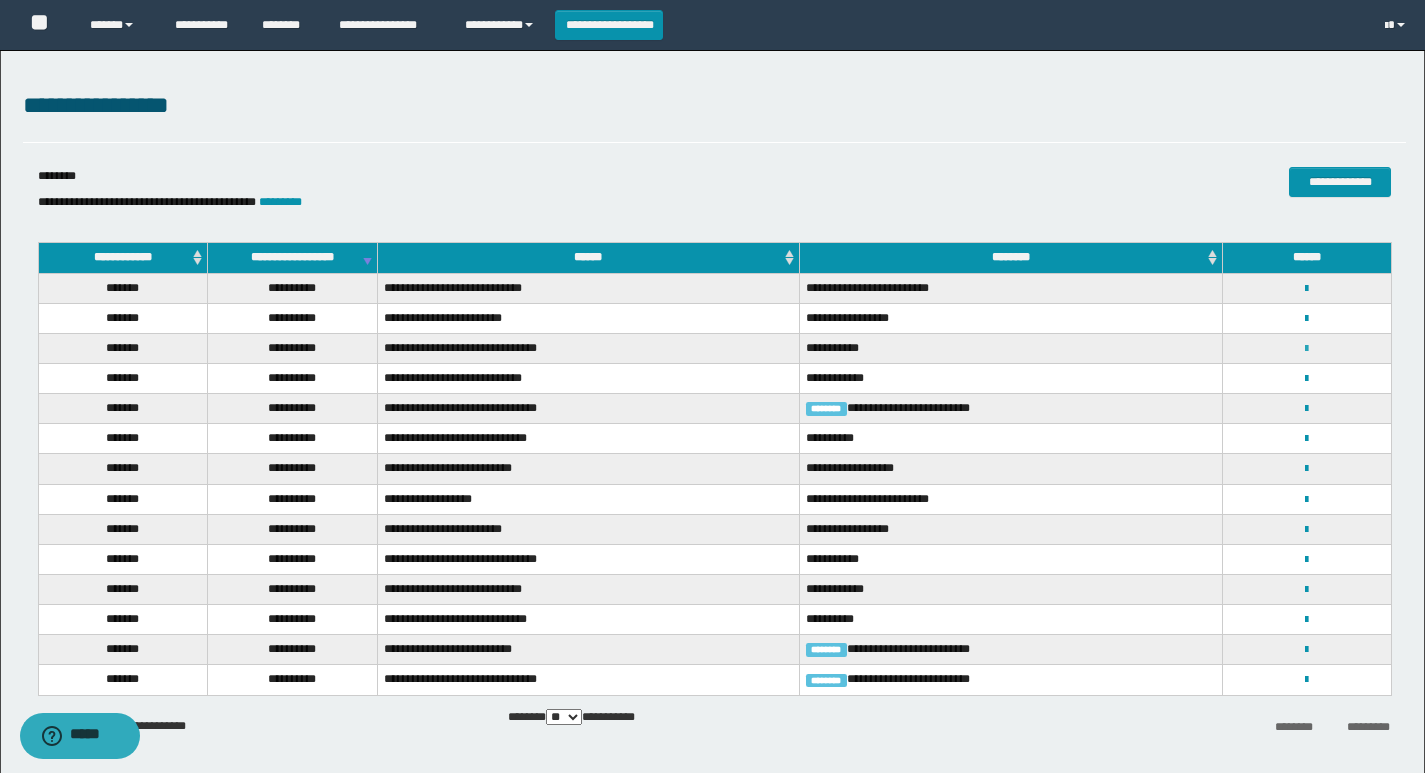 click at bounding box center (1306, 349) 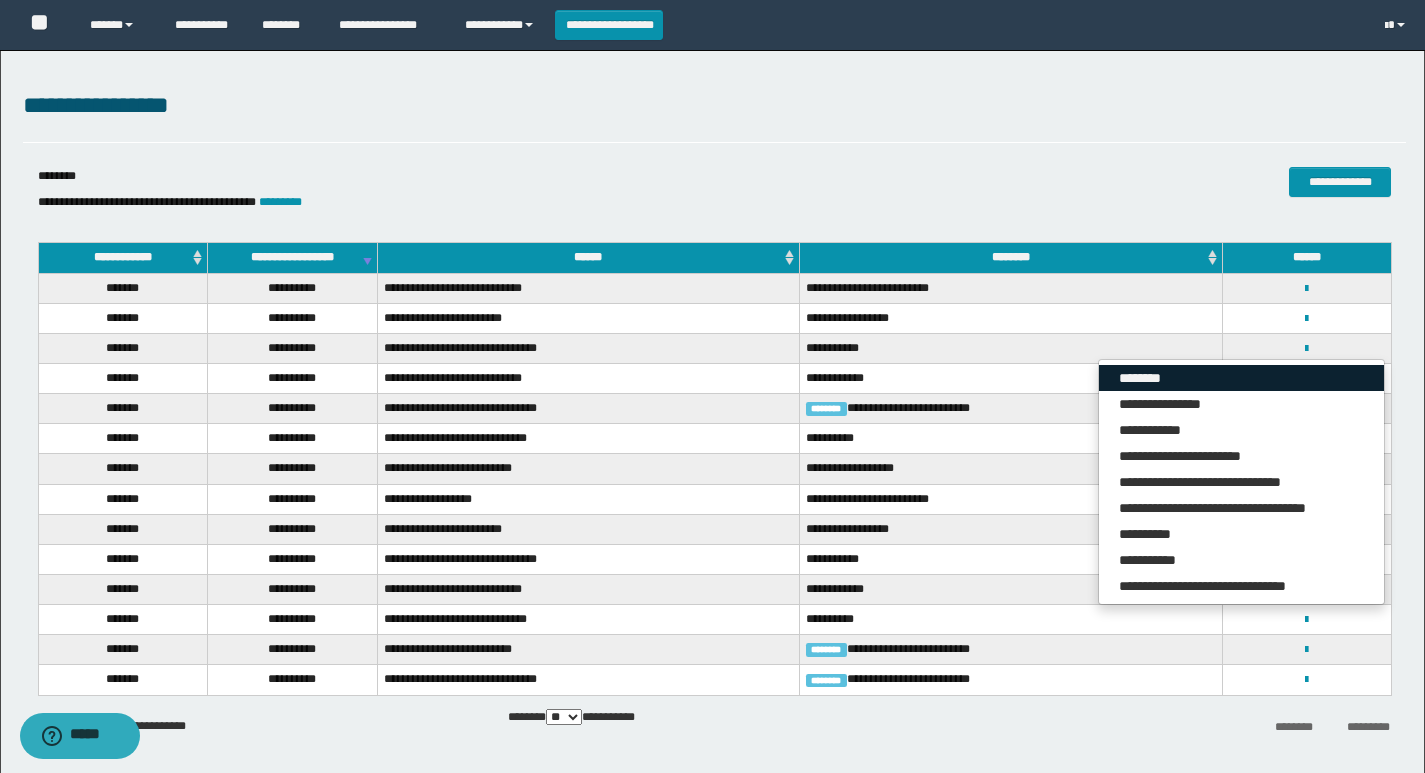 click on "********" at bounding box center [1241, 378] 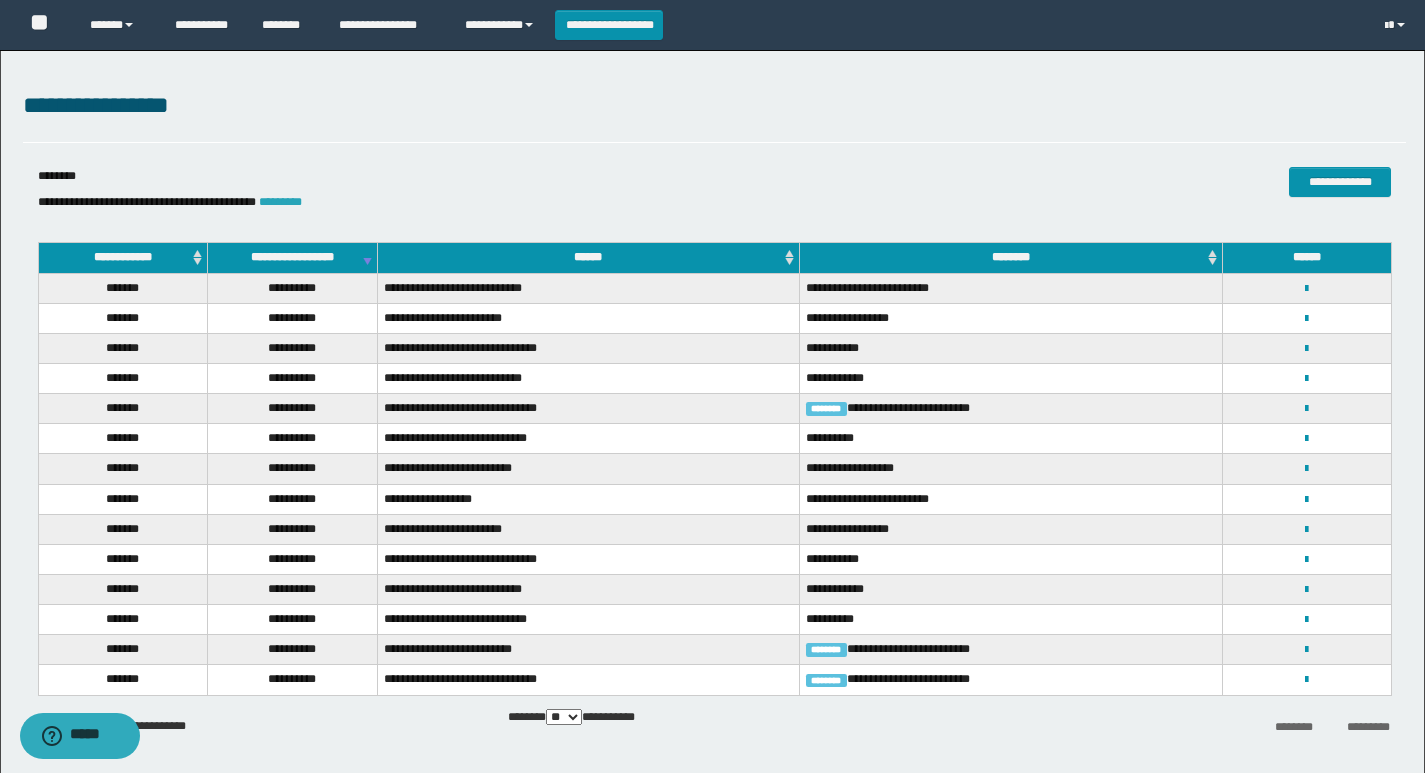 click on "*********" at bounding box center (280, 202) 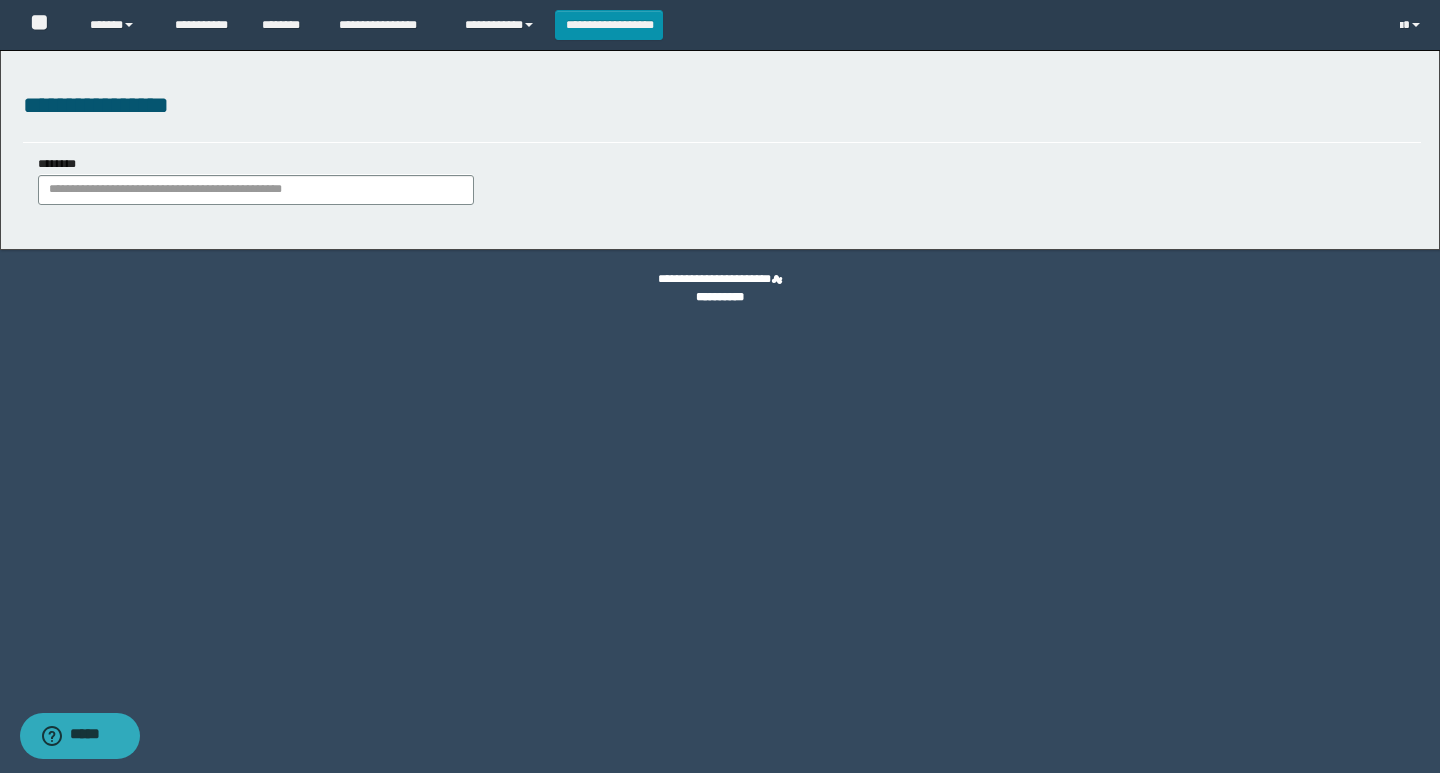 click on "**********" at bounding box center [722, 187] 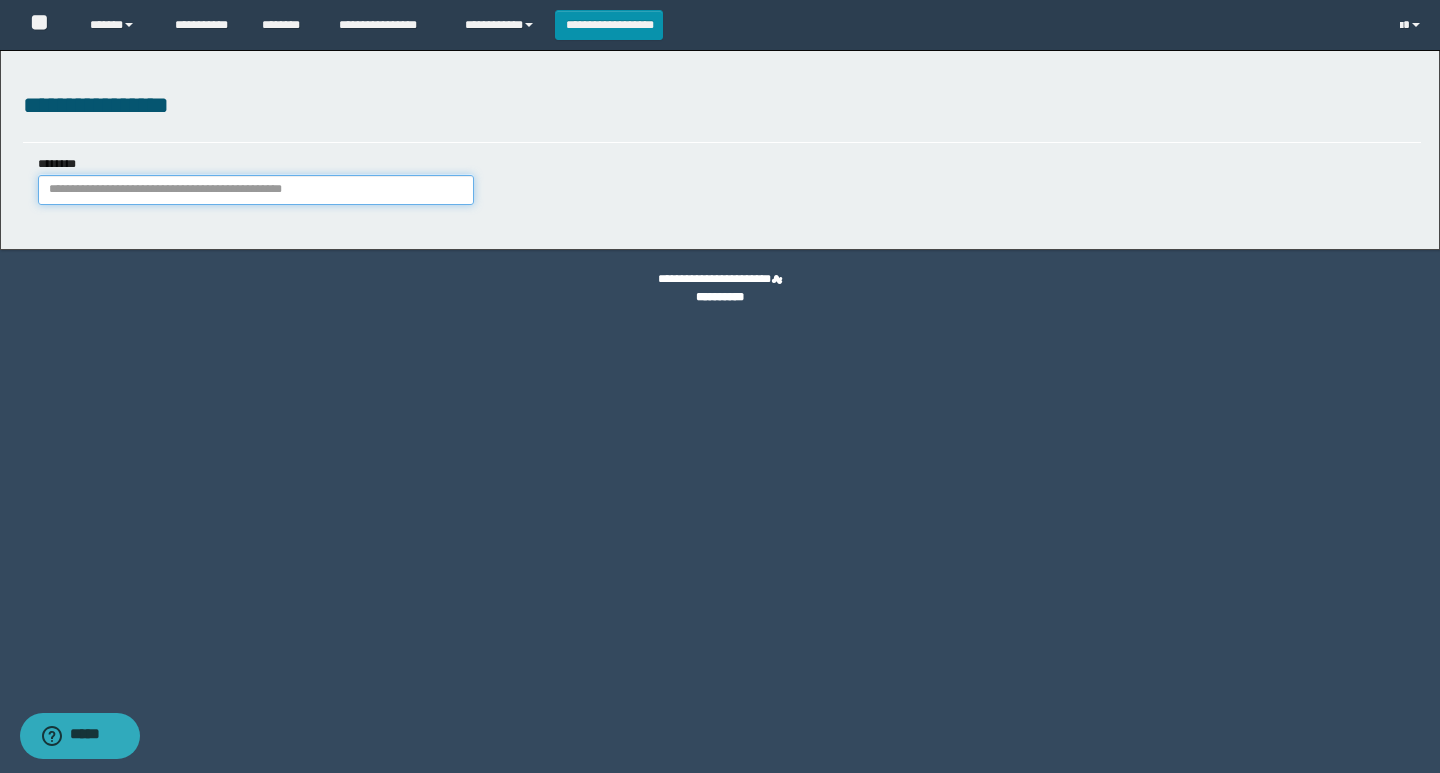 click on "********" at bounding box center (256, 190) 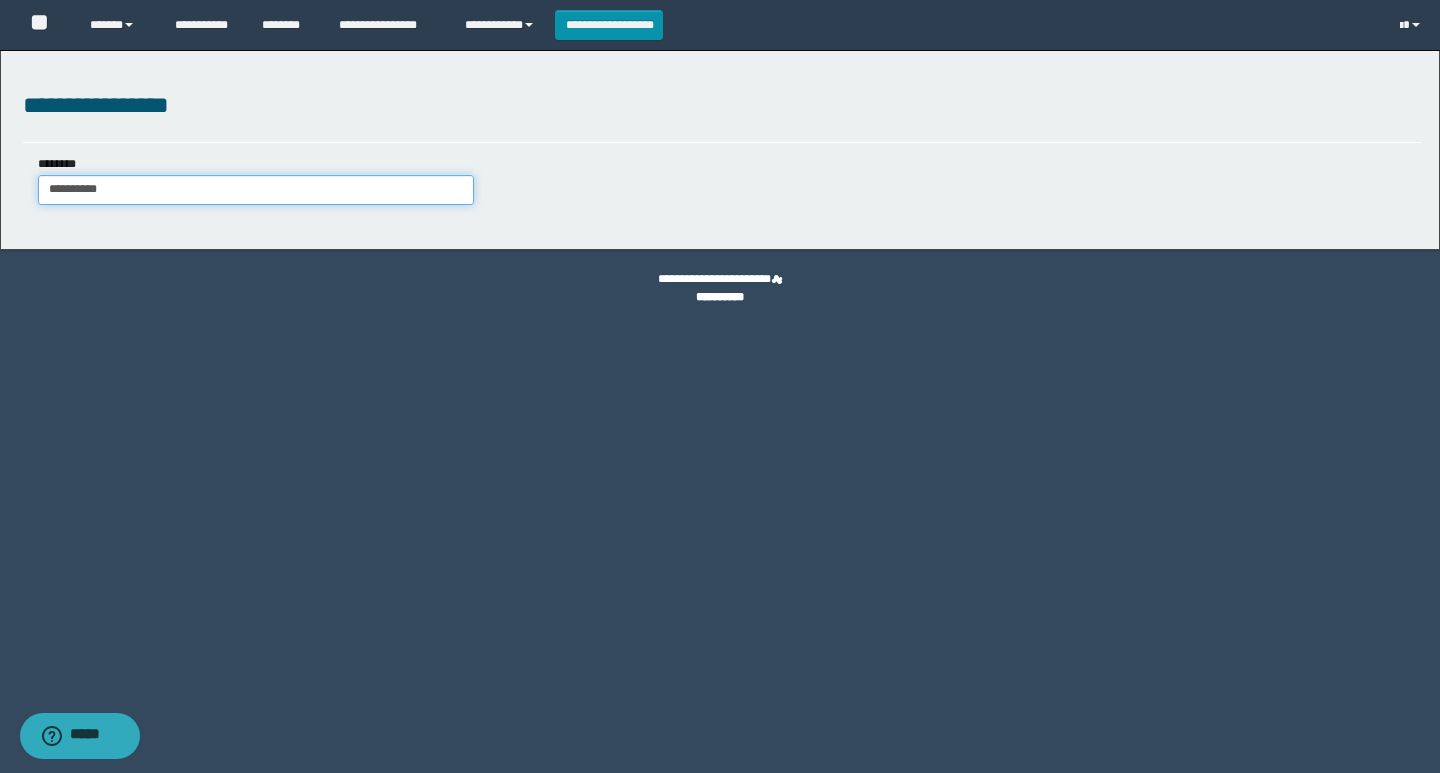 type on "**********" 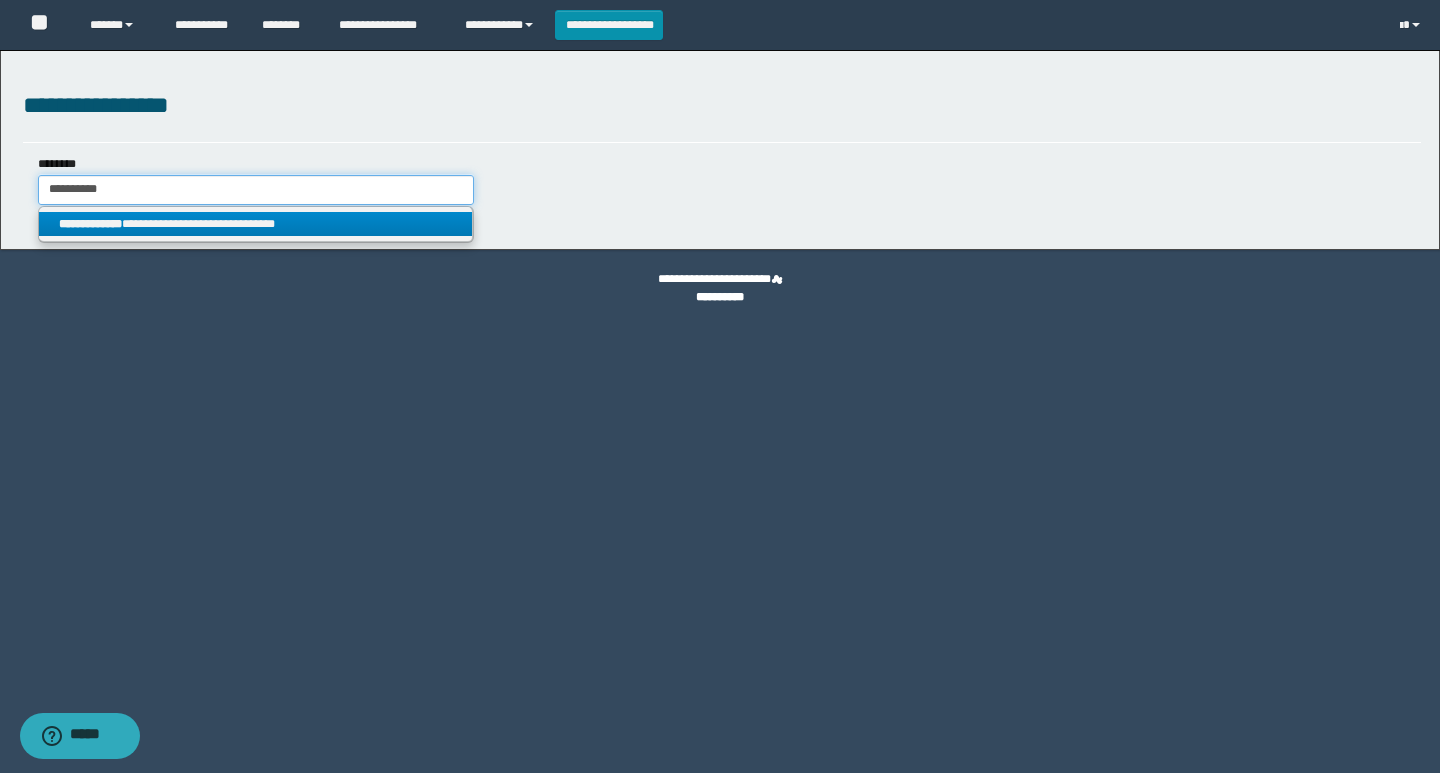 type on "**********" 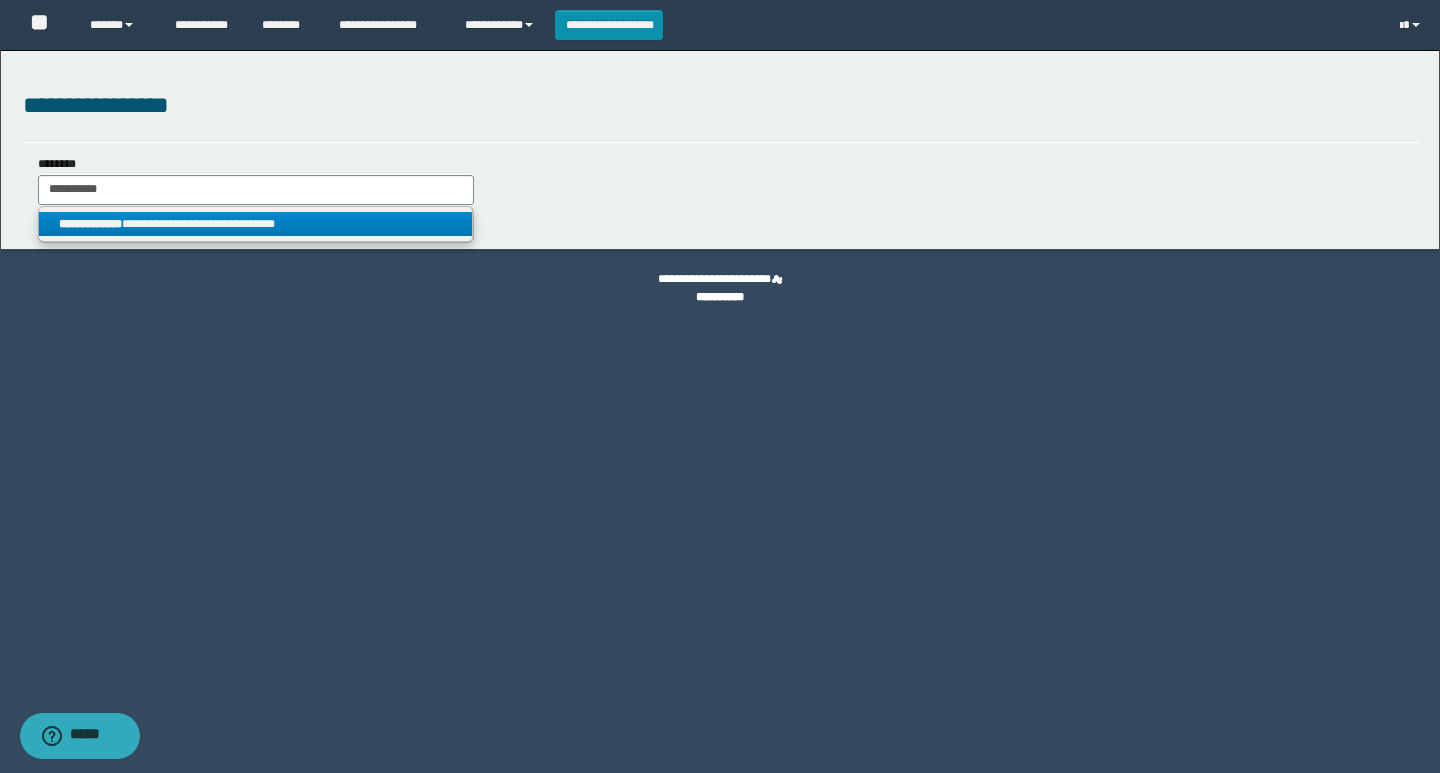 click on "**********" at bounding box center (255, 224) 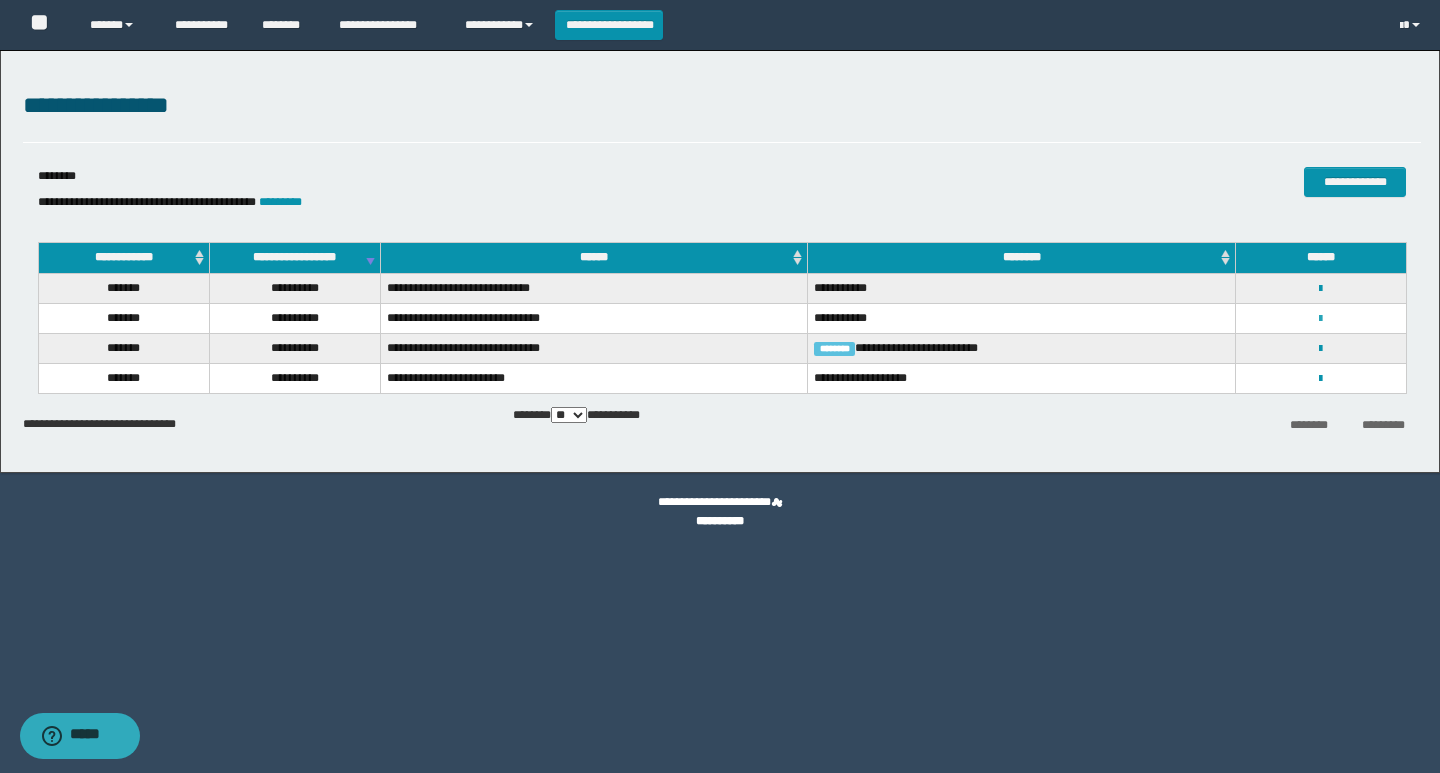 click at bounding box center (1320, 319) 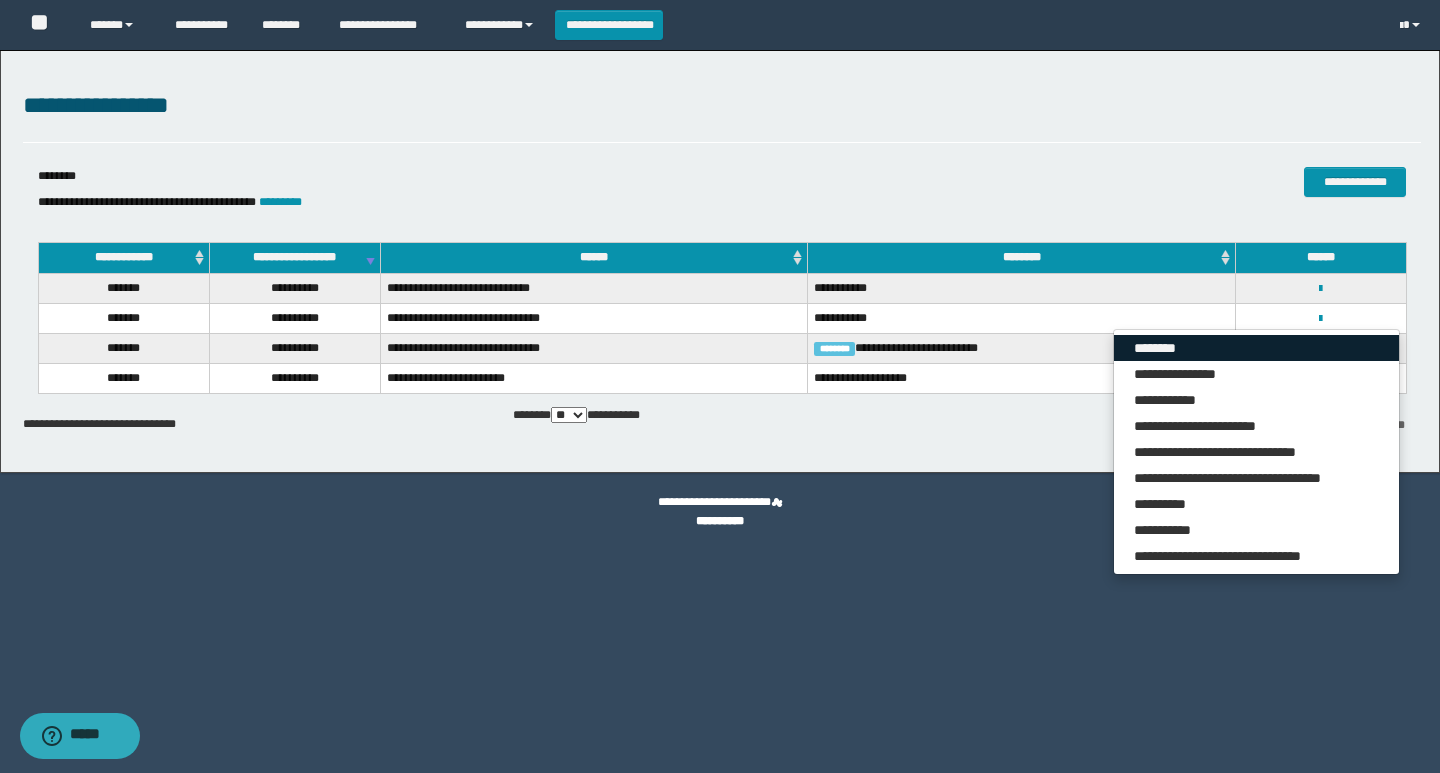click on "********" at bounding box center (1256, 348) 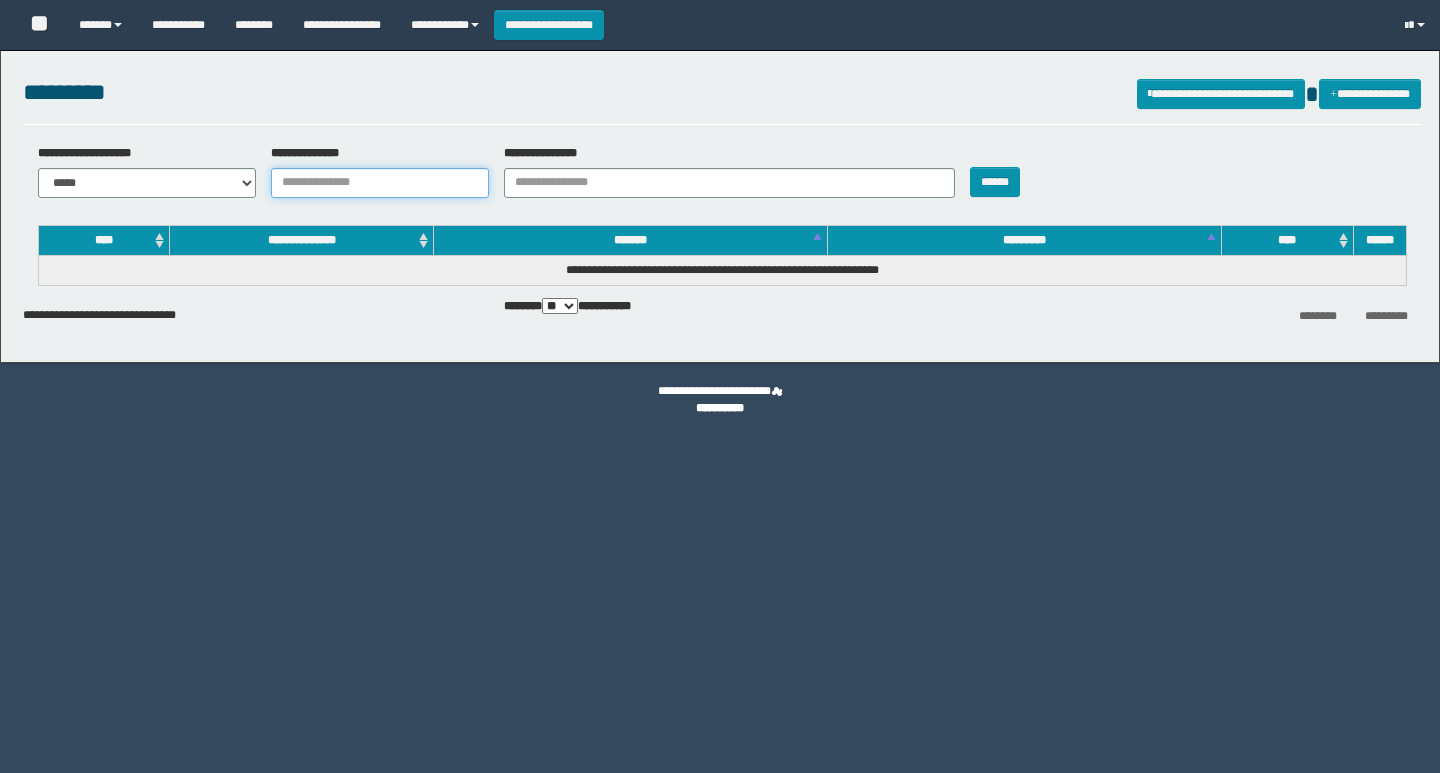 click on "**********" at bounding box center (380, 183) 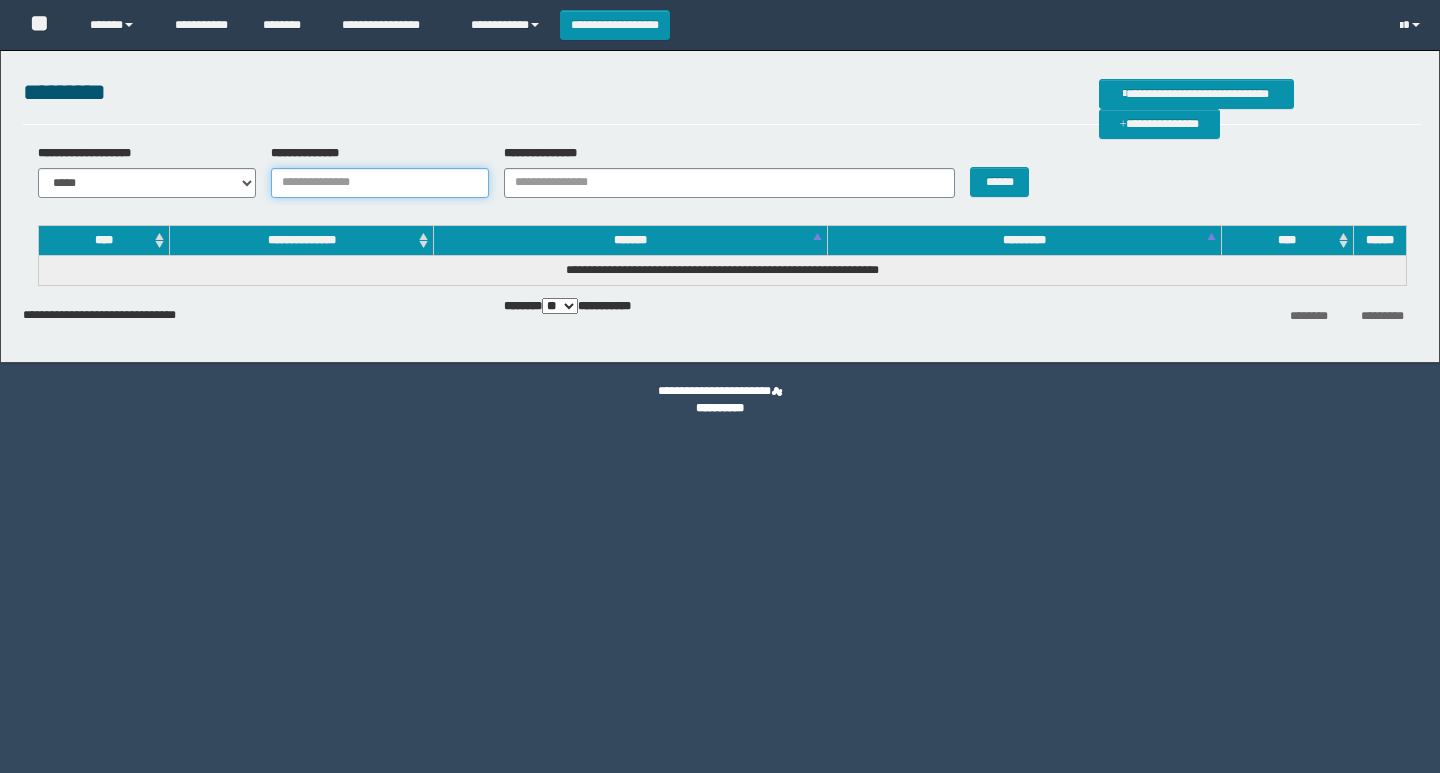 click on "**********" at bounding box center (380, 183) 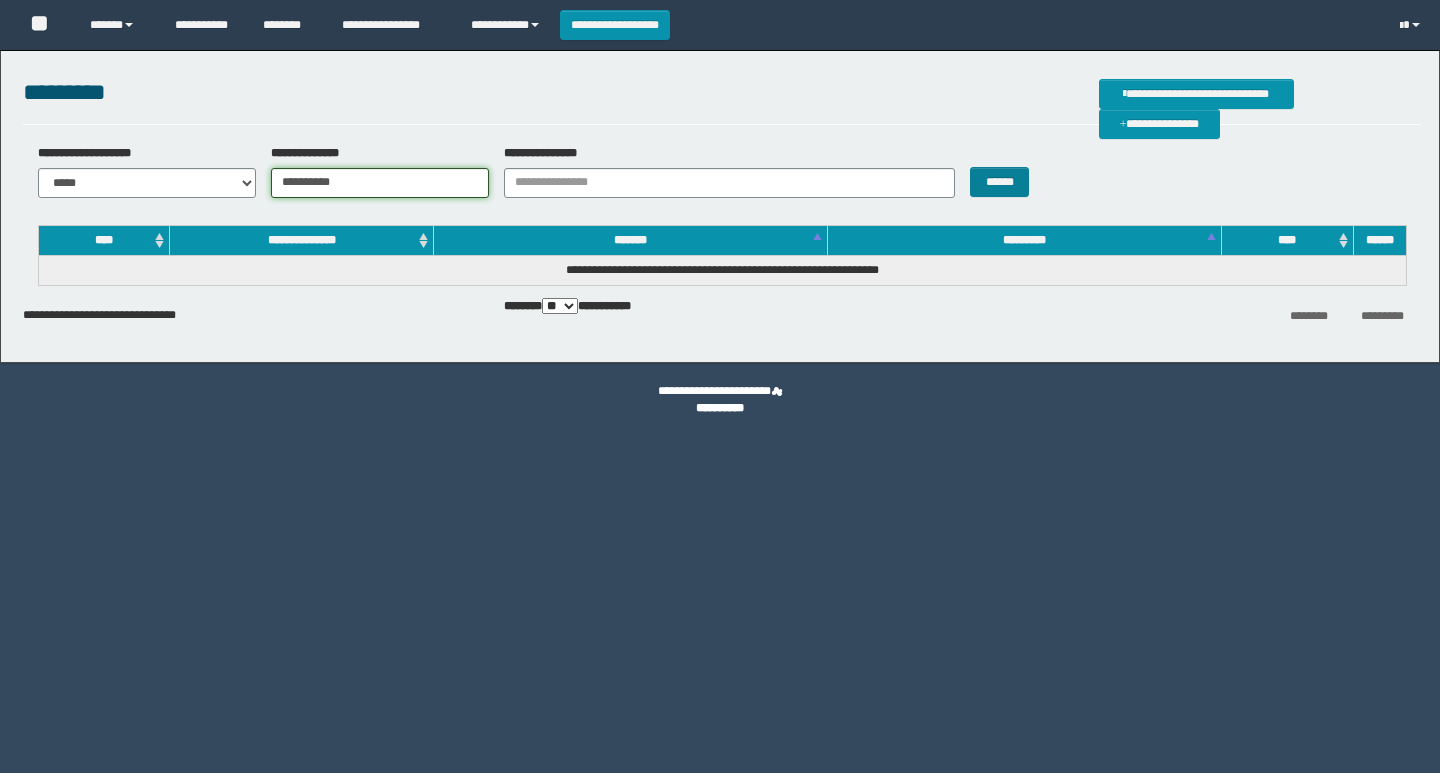 type on "**********" 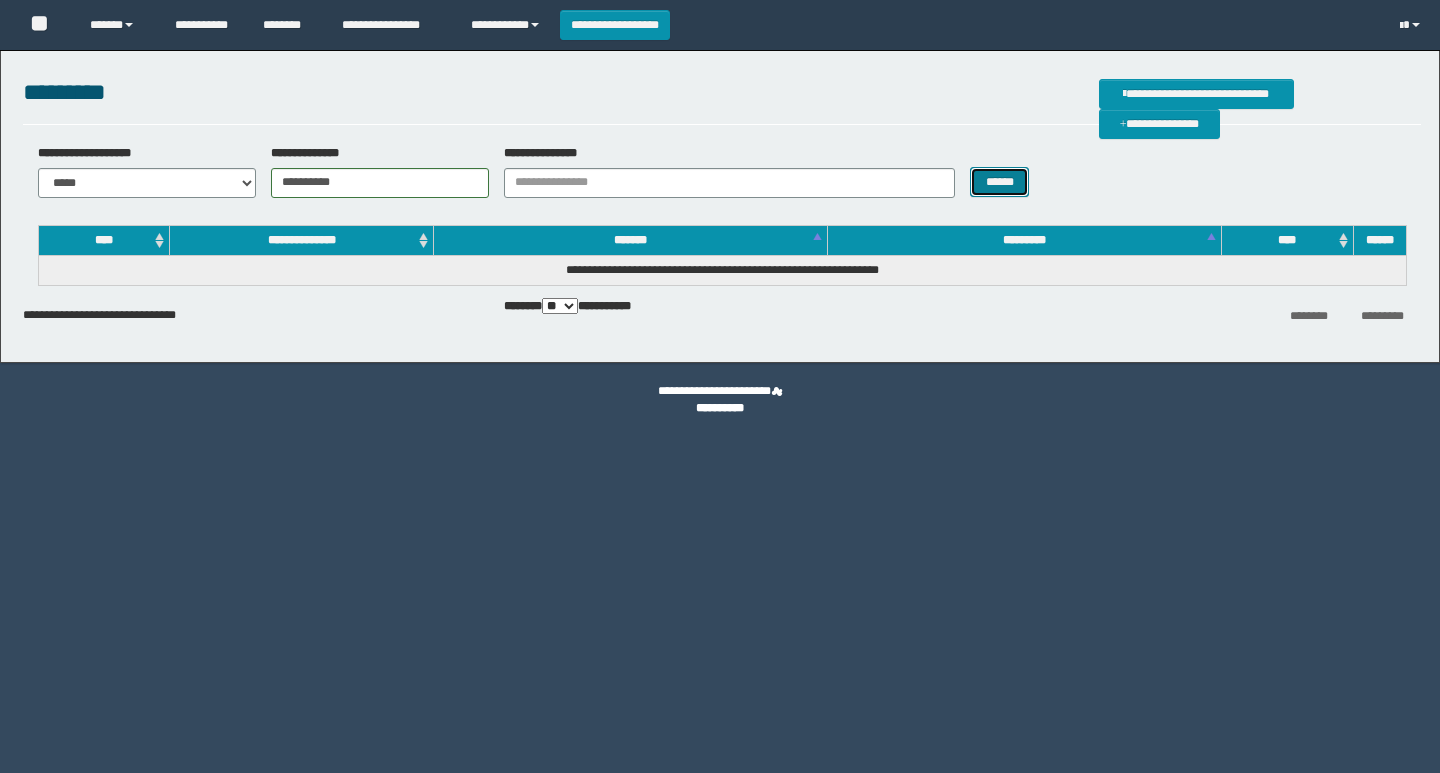 click on "******" at bounding box center [999, 182] 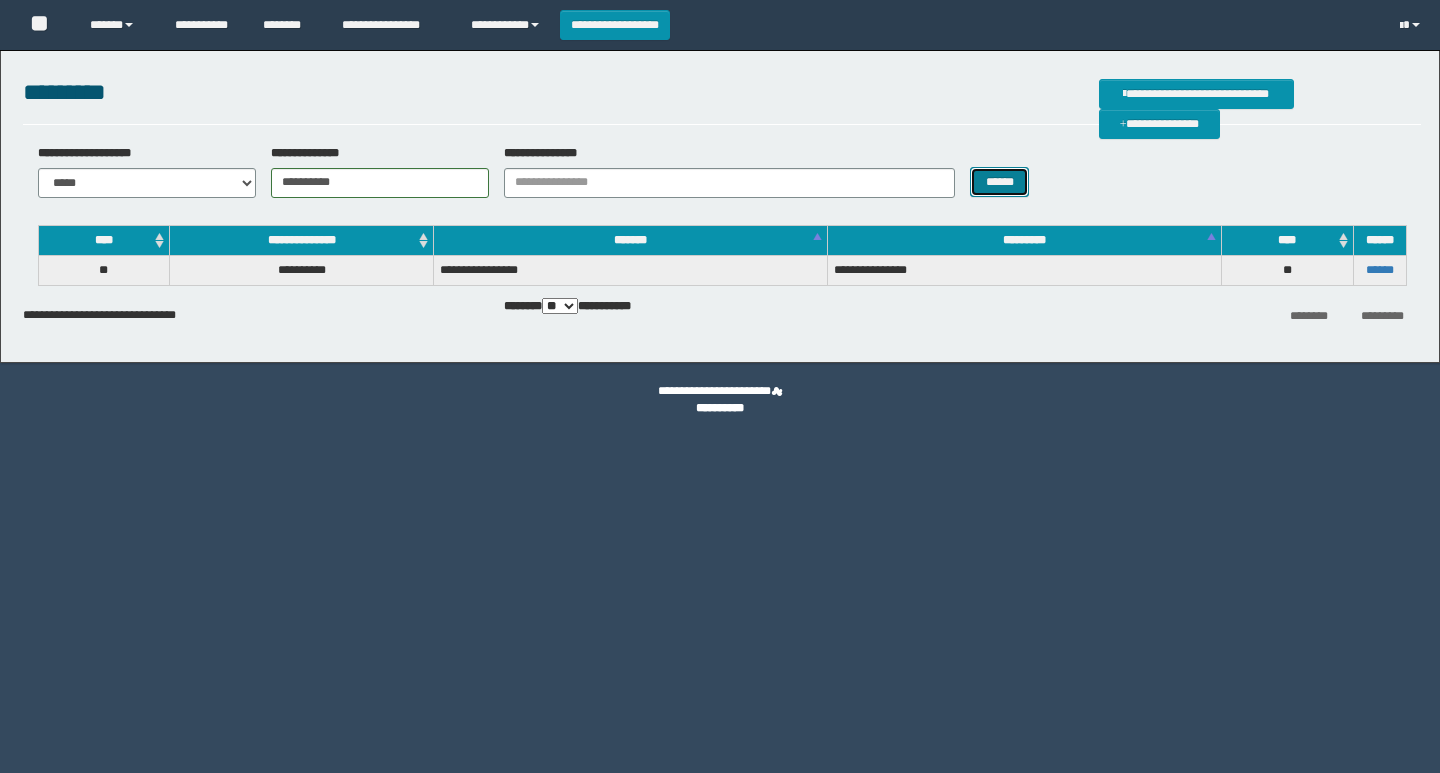 scroll, scrollTop: 0, scrollLeft: 0, axis: both 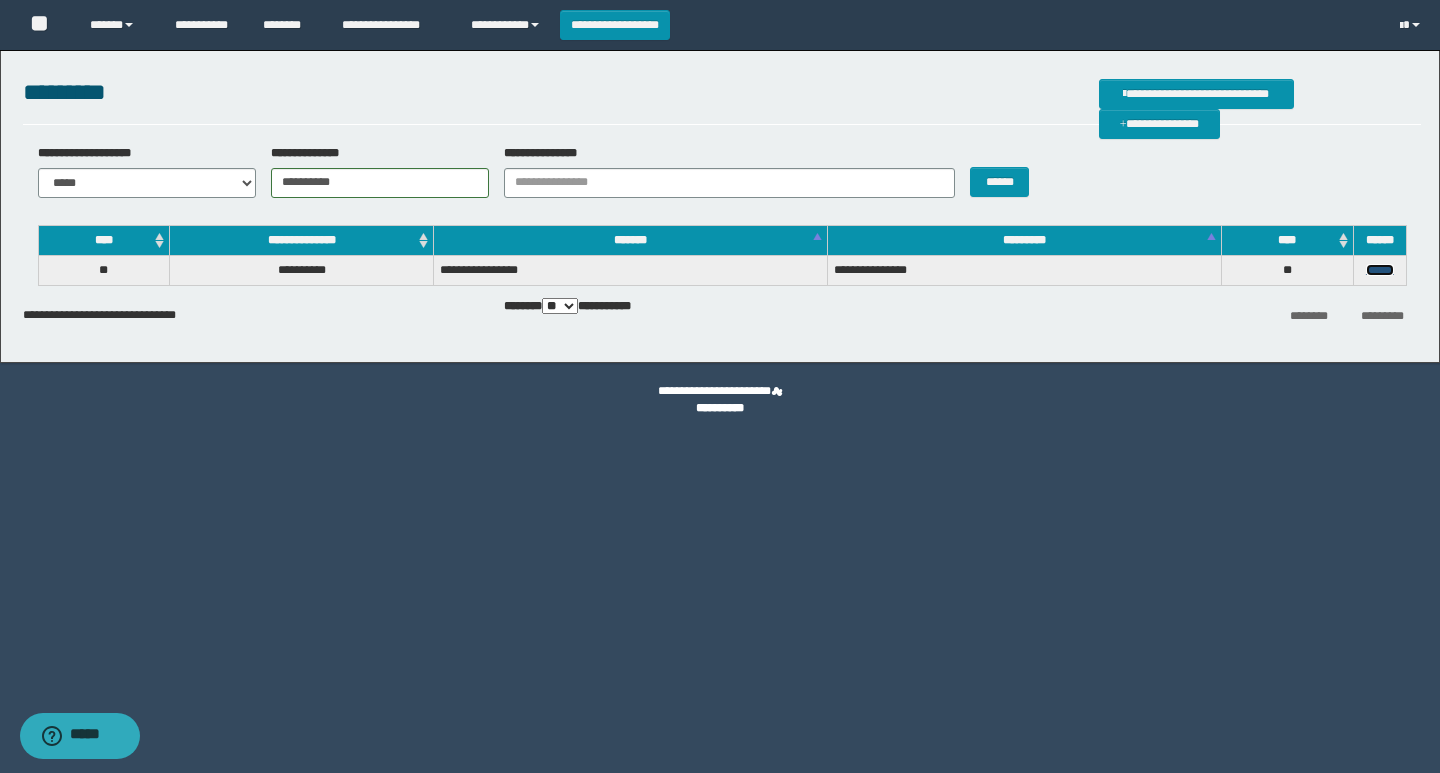 click on "******" at bounding box center [1380, 270] 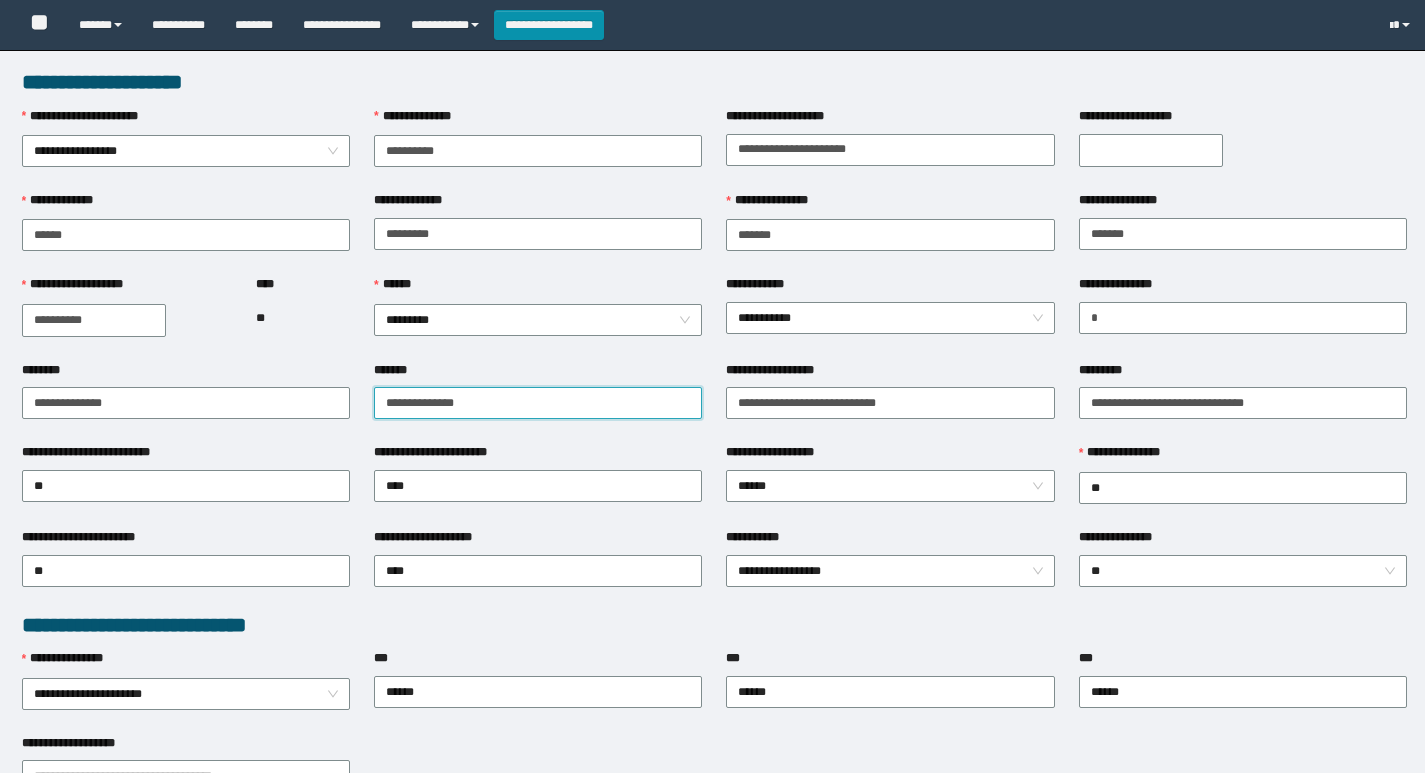 scroll, scrollTop: 0, scrollLeft: 0, axis: both 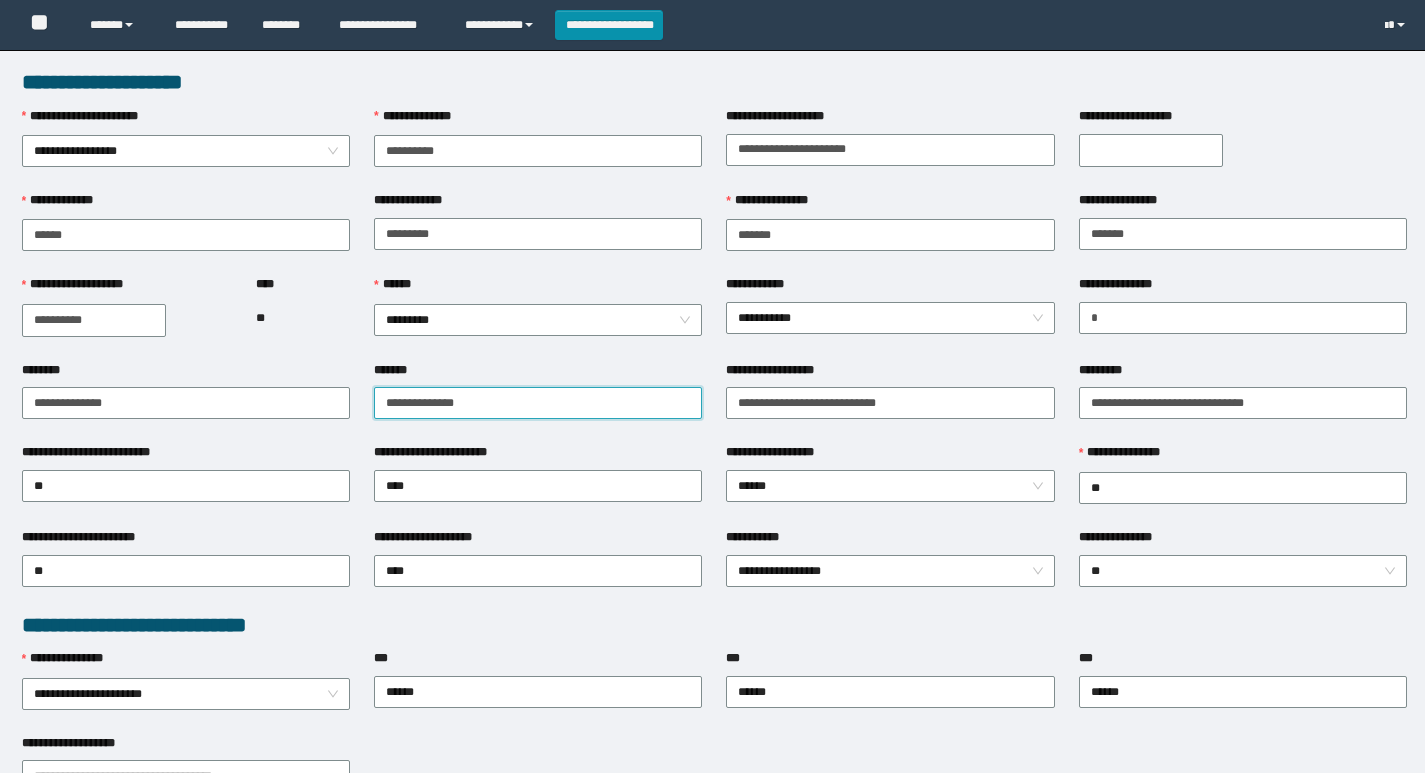 drag, startPoint x: 377, startPoint y: 402, endPoint x: 606, endPoint y: 410, distance: 229.1397 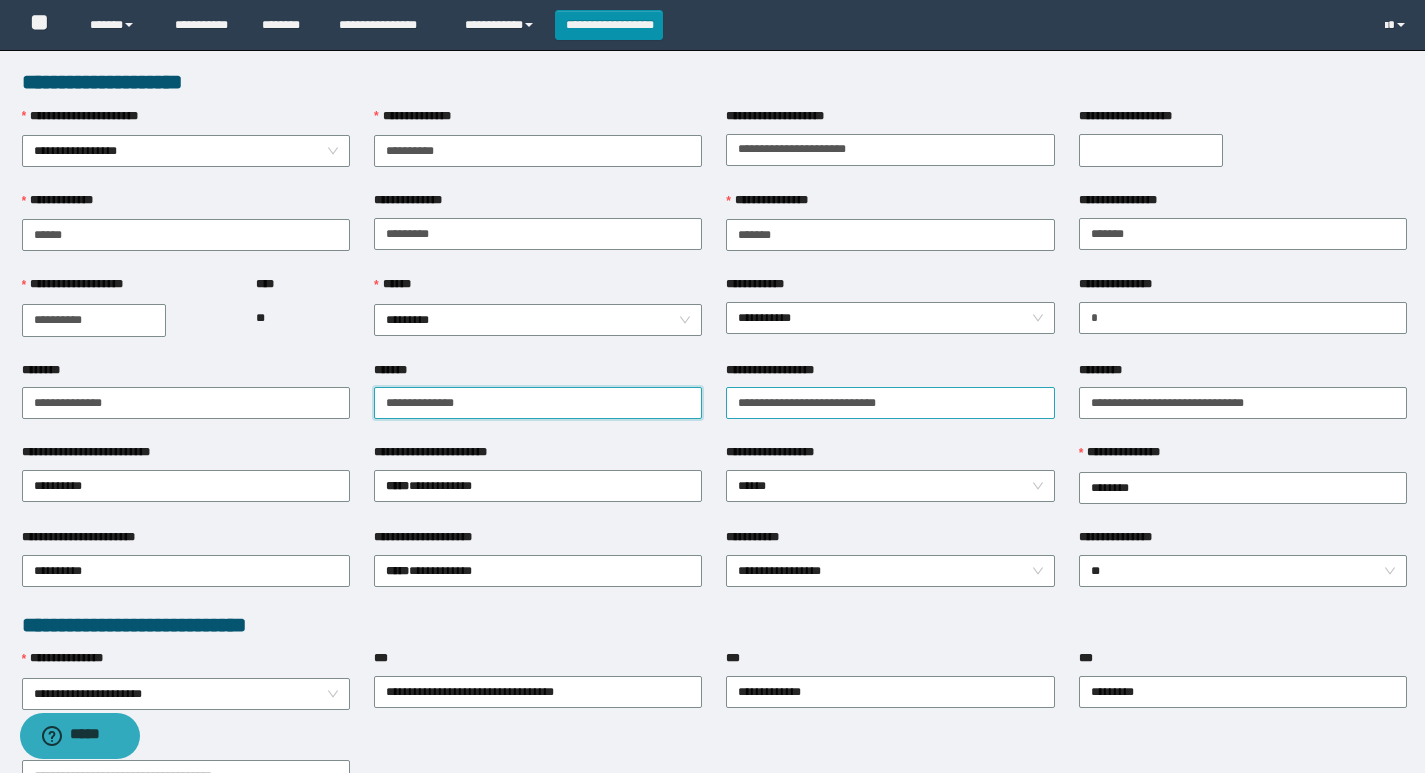 scroll, scrollTop: 0, scrollLeft: 0, axis: both 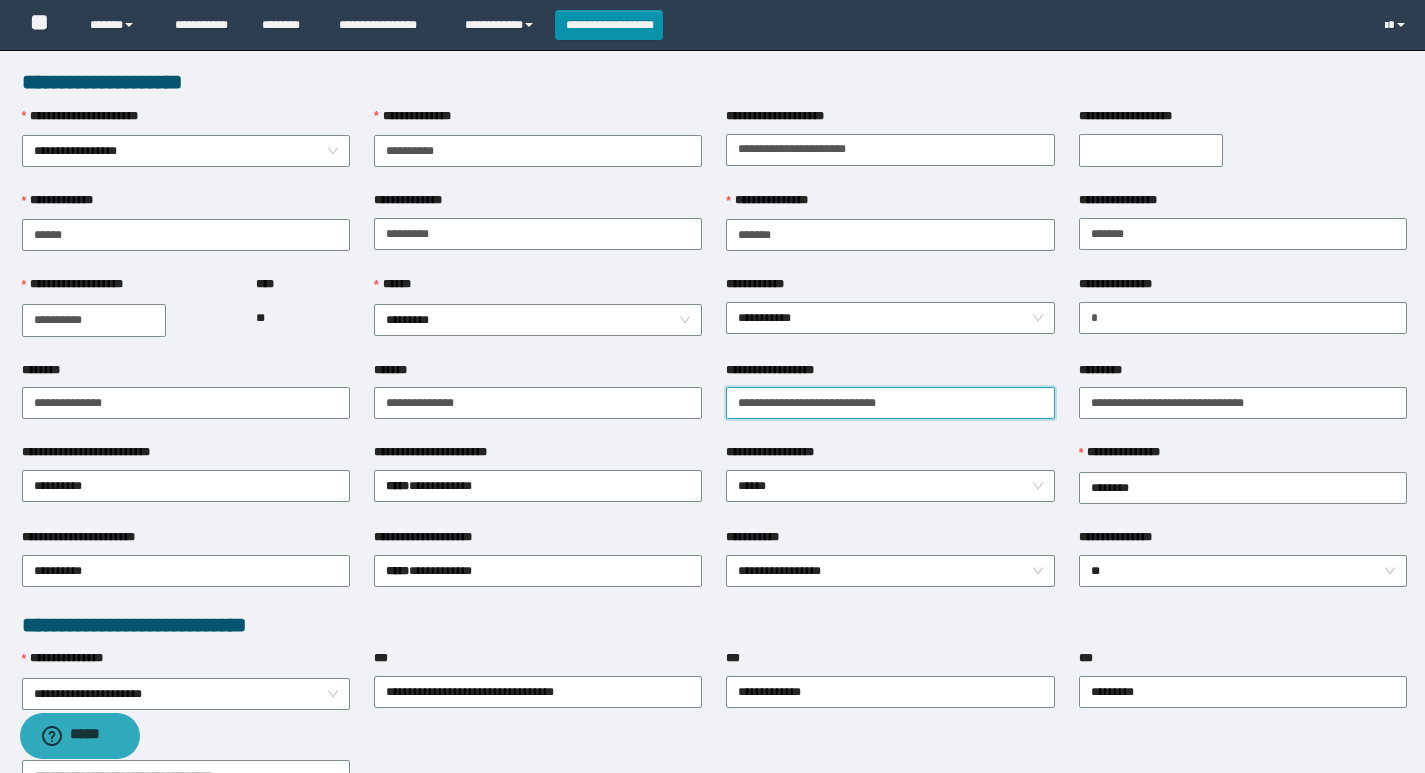 drag, startPoint x: 918, startPoint y: 406, endPoint x: 716, endPoint y: 409, distance: 202.02228 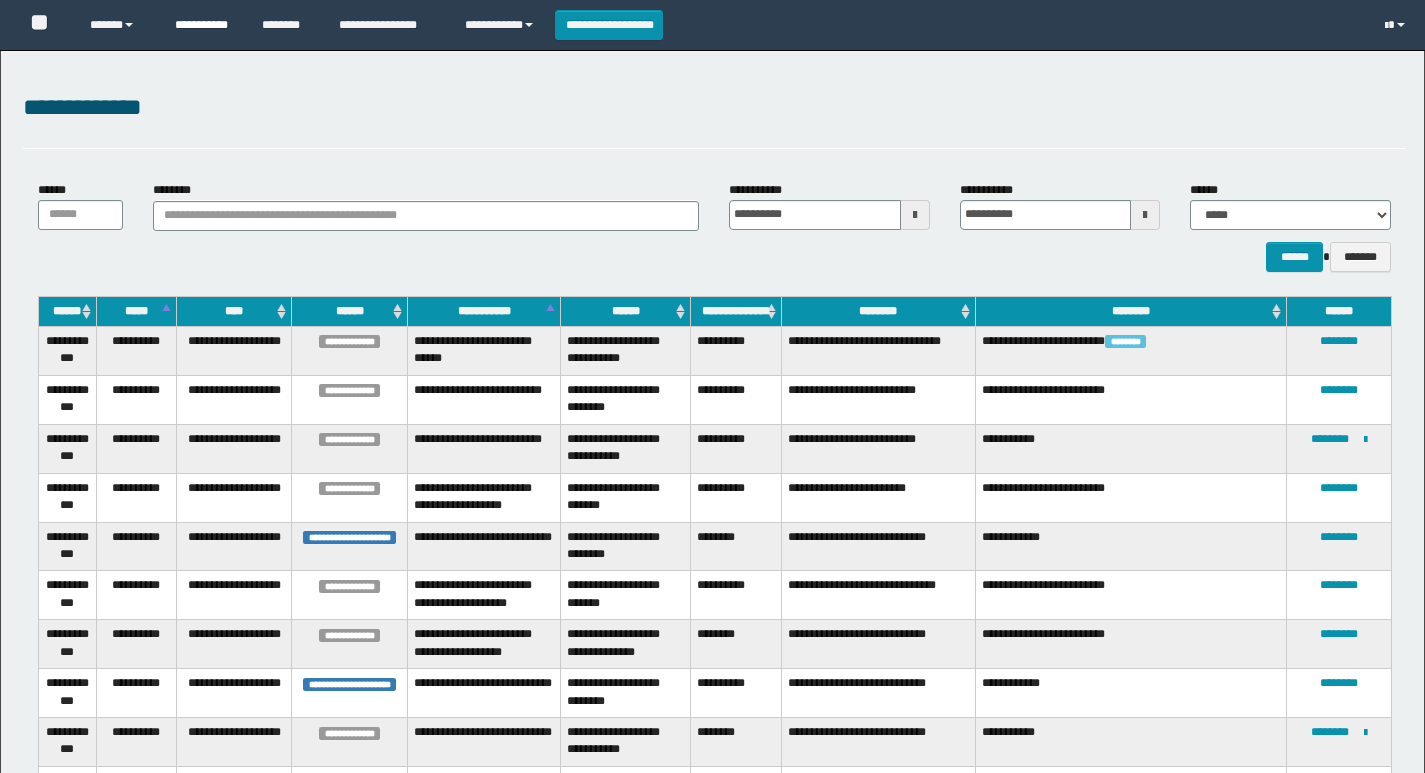 scroll, scrollTop: 0, scrollLeft: 0, axis: both 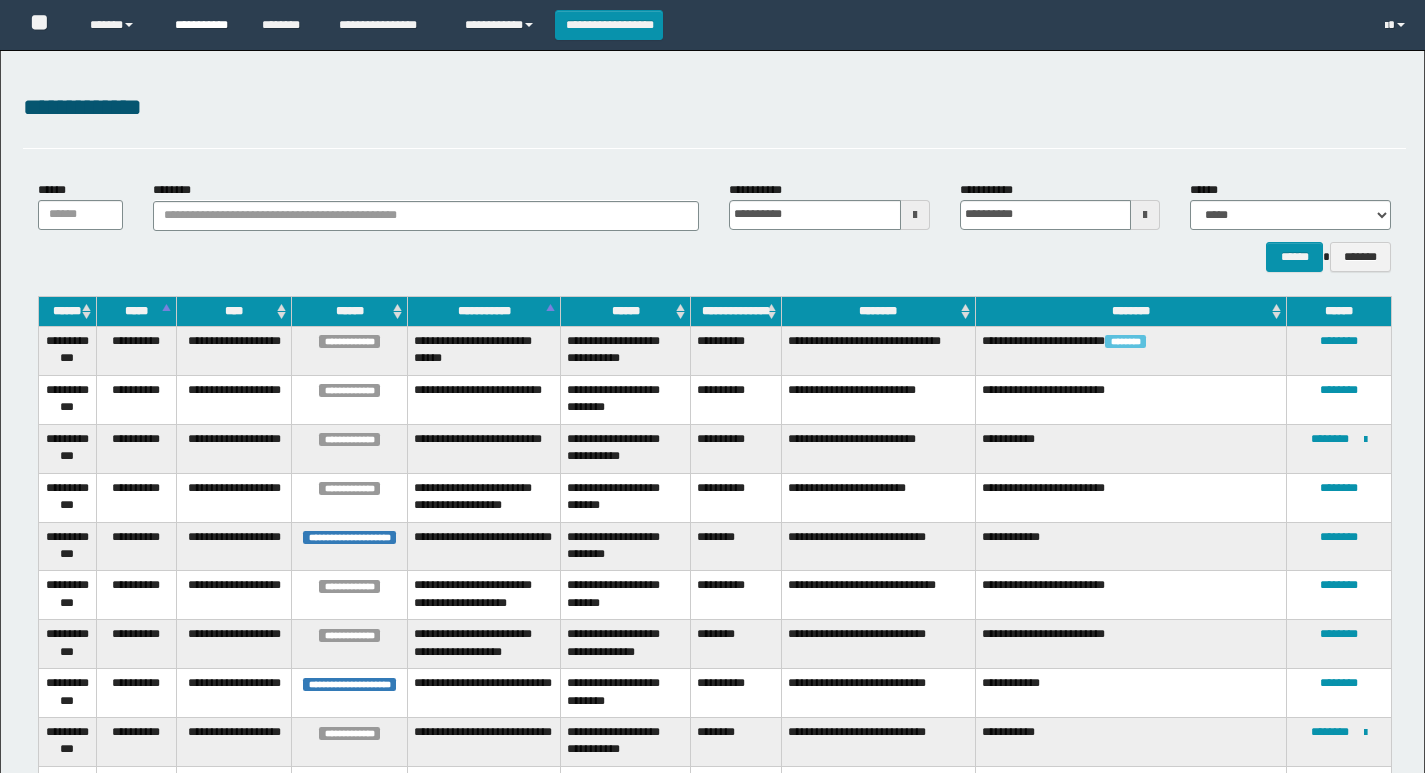 click on "**********" at bounding box center [203, 25] 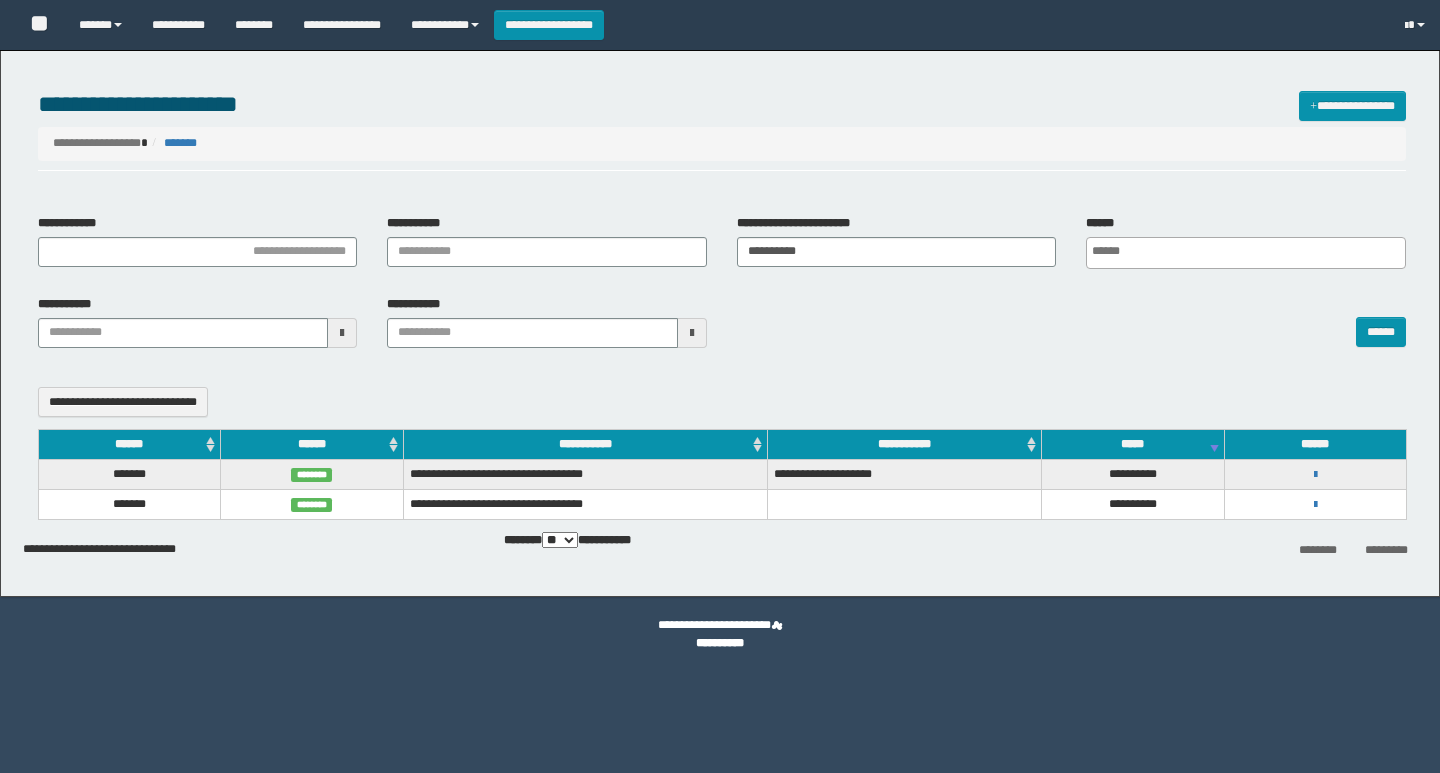 select 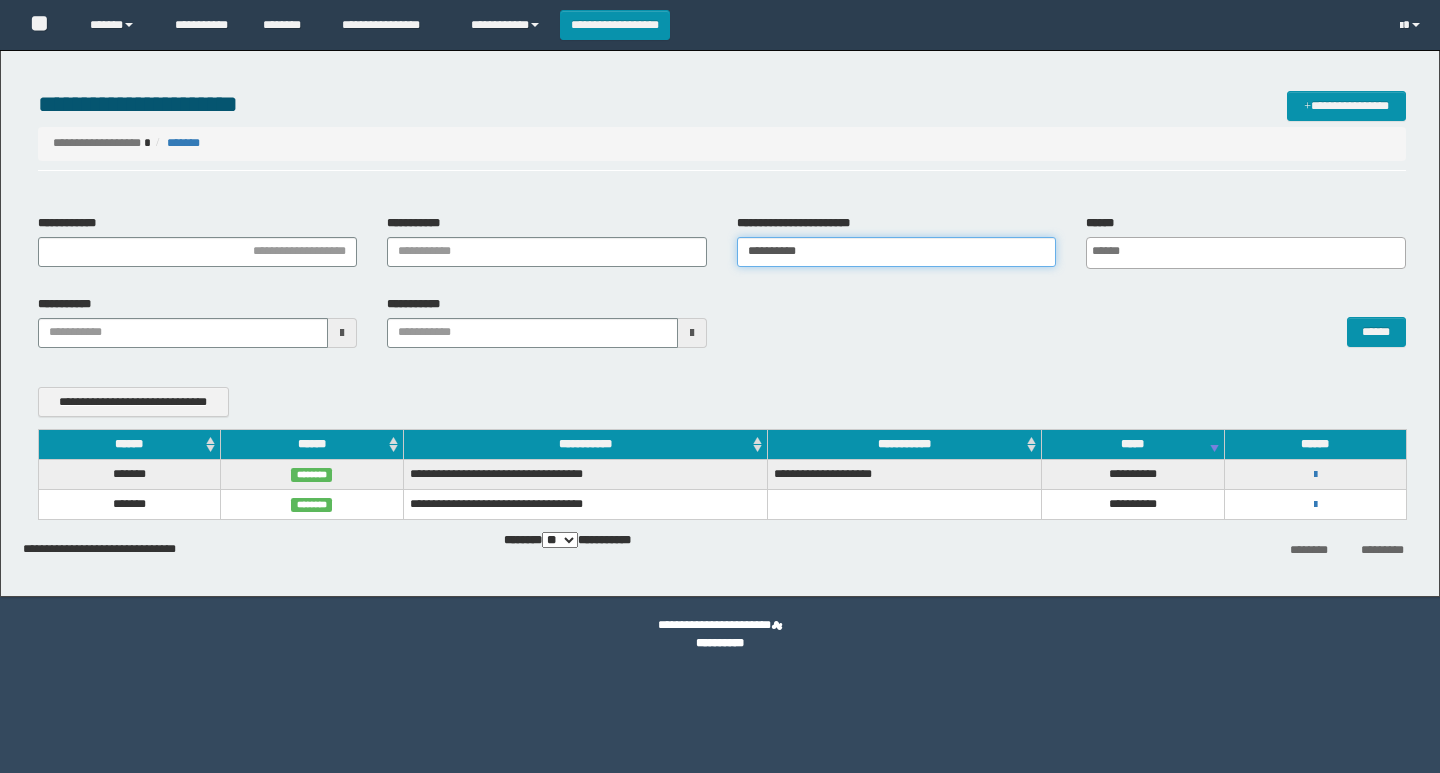 scroll, scrollTop: 0, scrollLeft: 0, axis: both 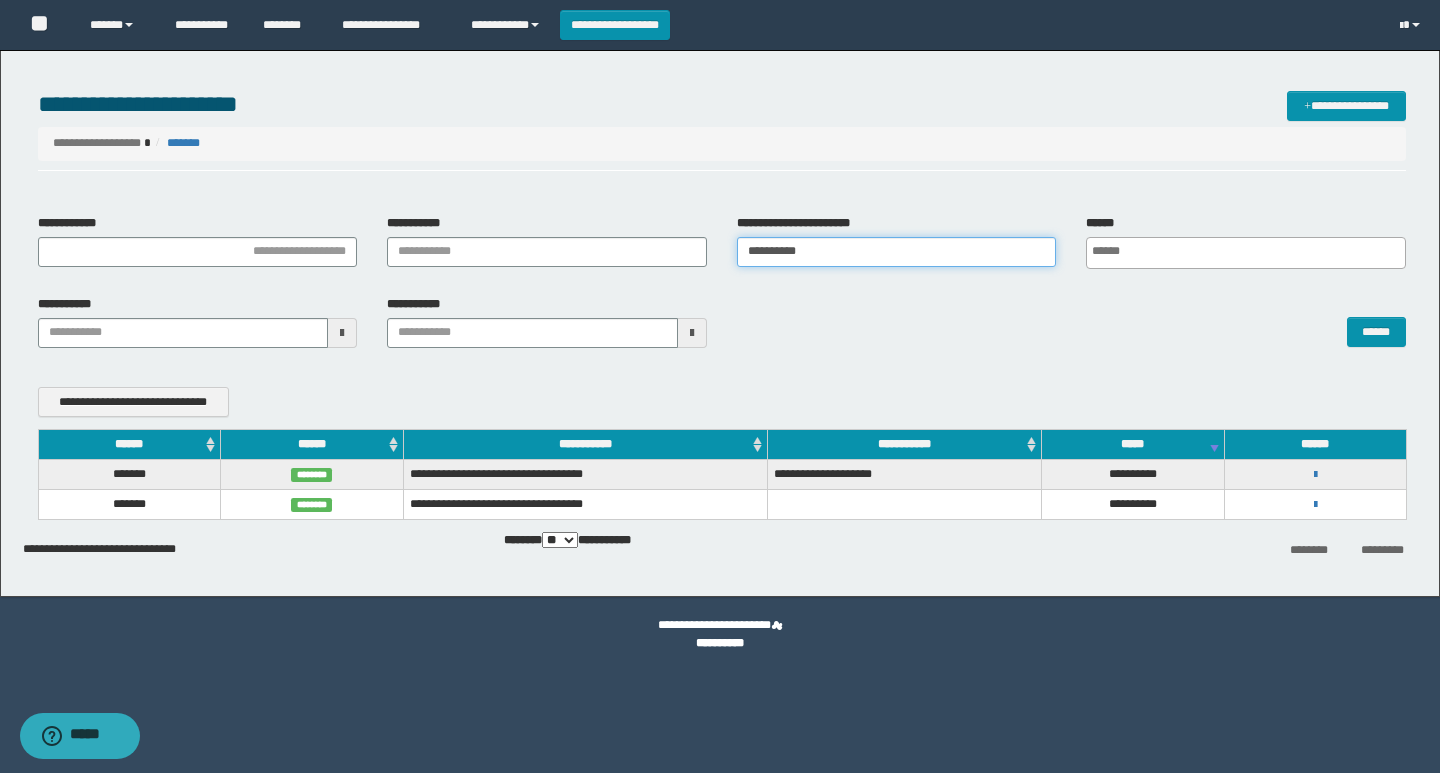drag, startPoint x: 841, startPoint y: 252, endPoint x: 586, endPoint y: 252, distance: 255 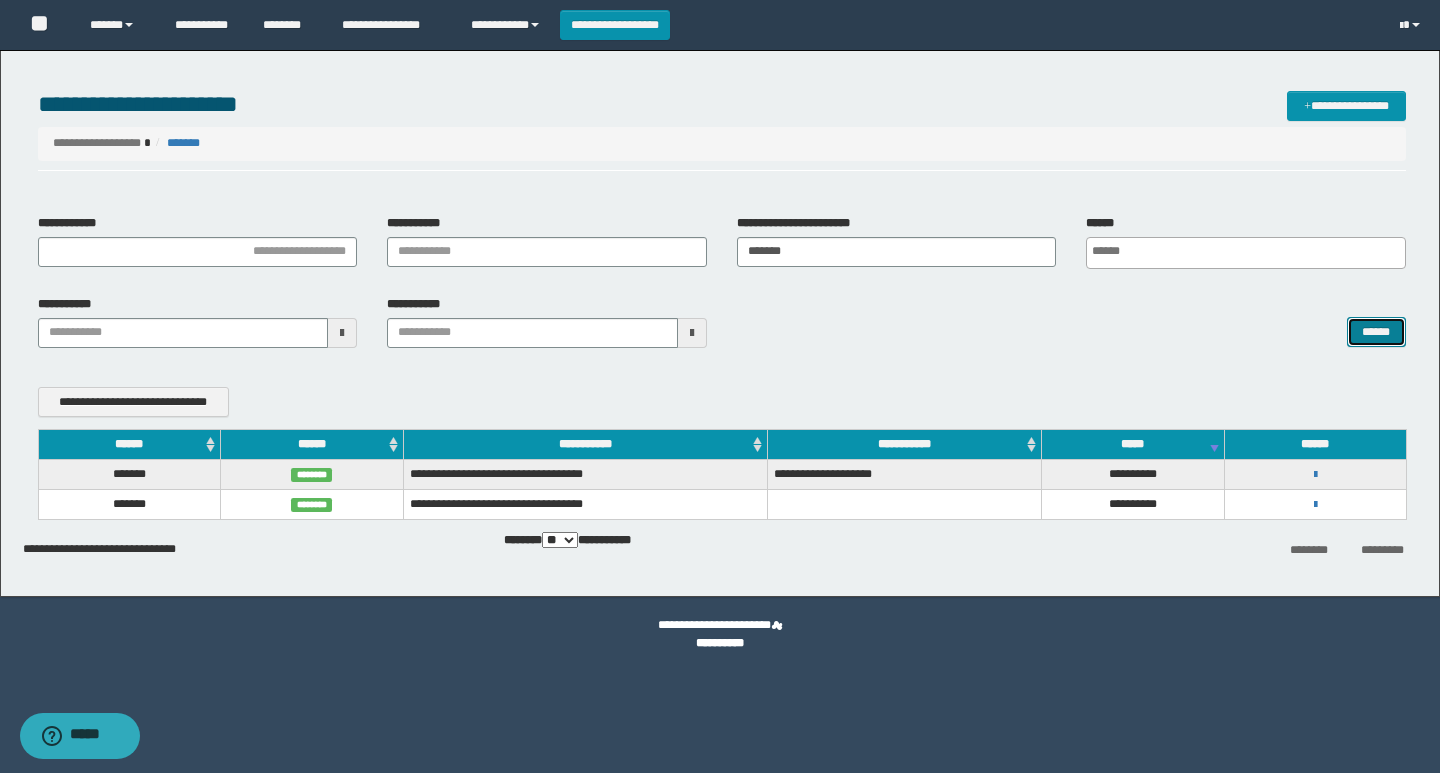 click on "******" at bounding box center (1376, 332) 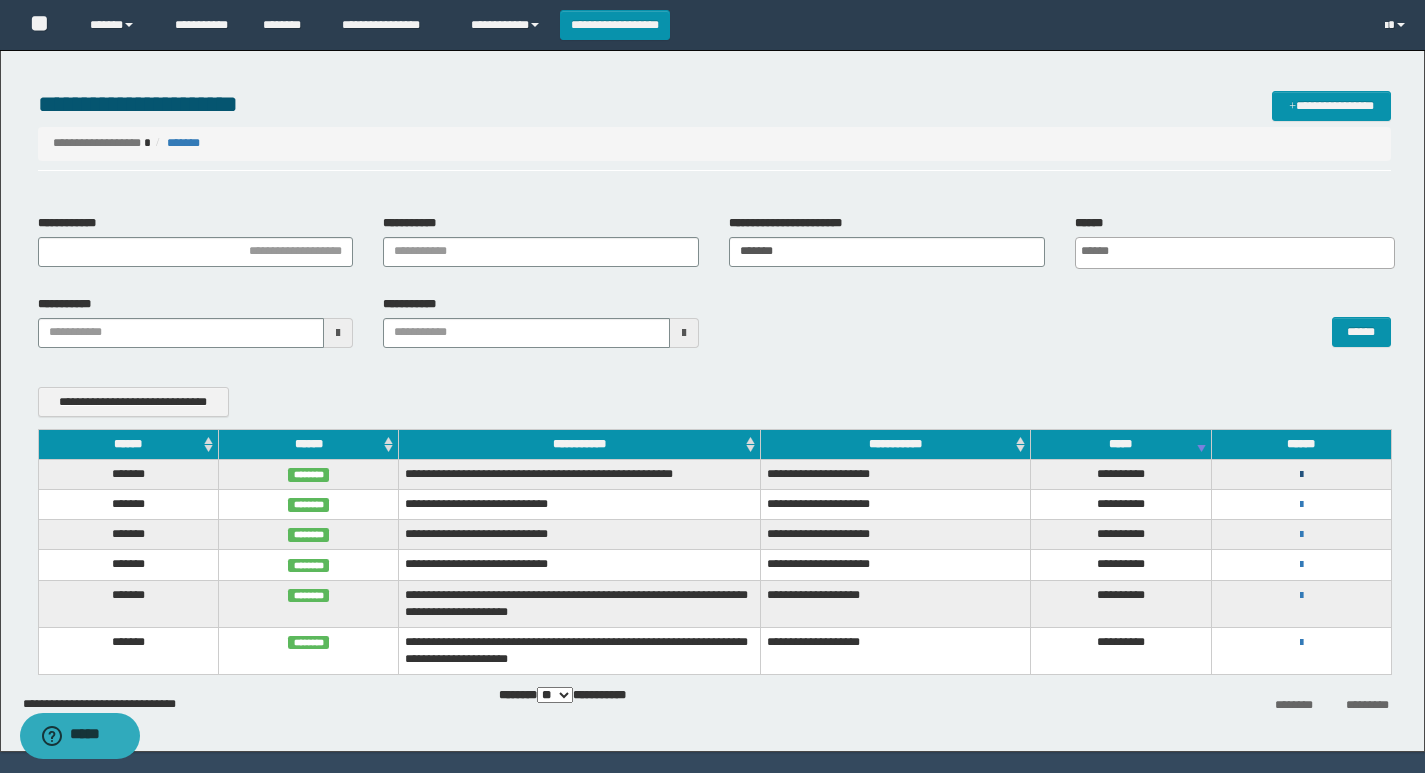 click at bounding box center [1301, 475] 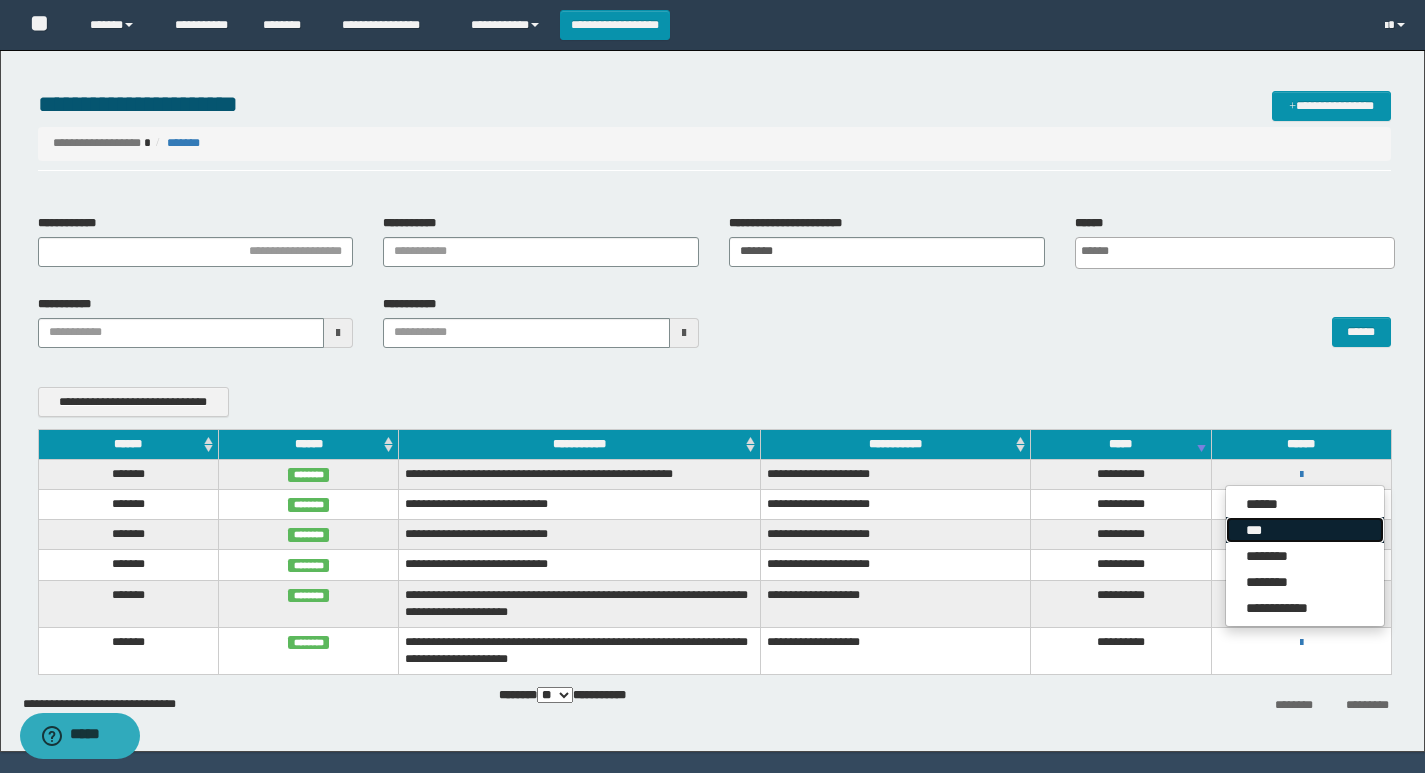 click on "***" at bounding box center (1305, 530) 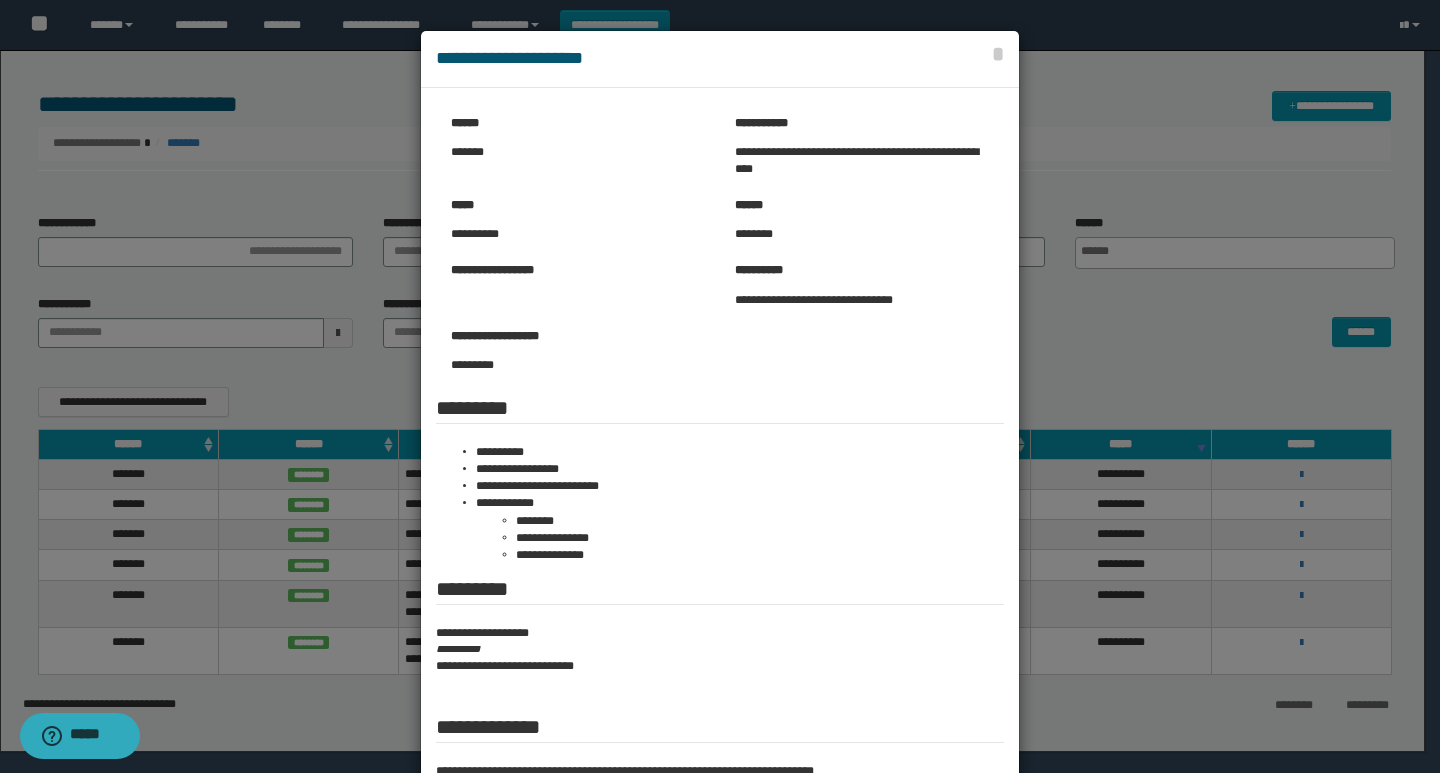 click on "**********" at bounding box center (862, 161) 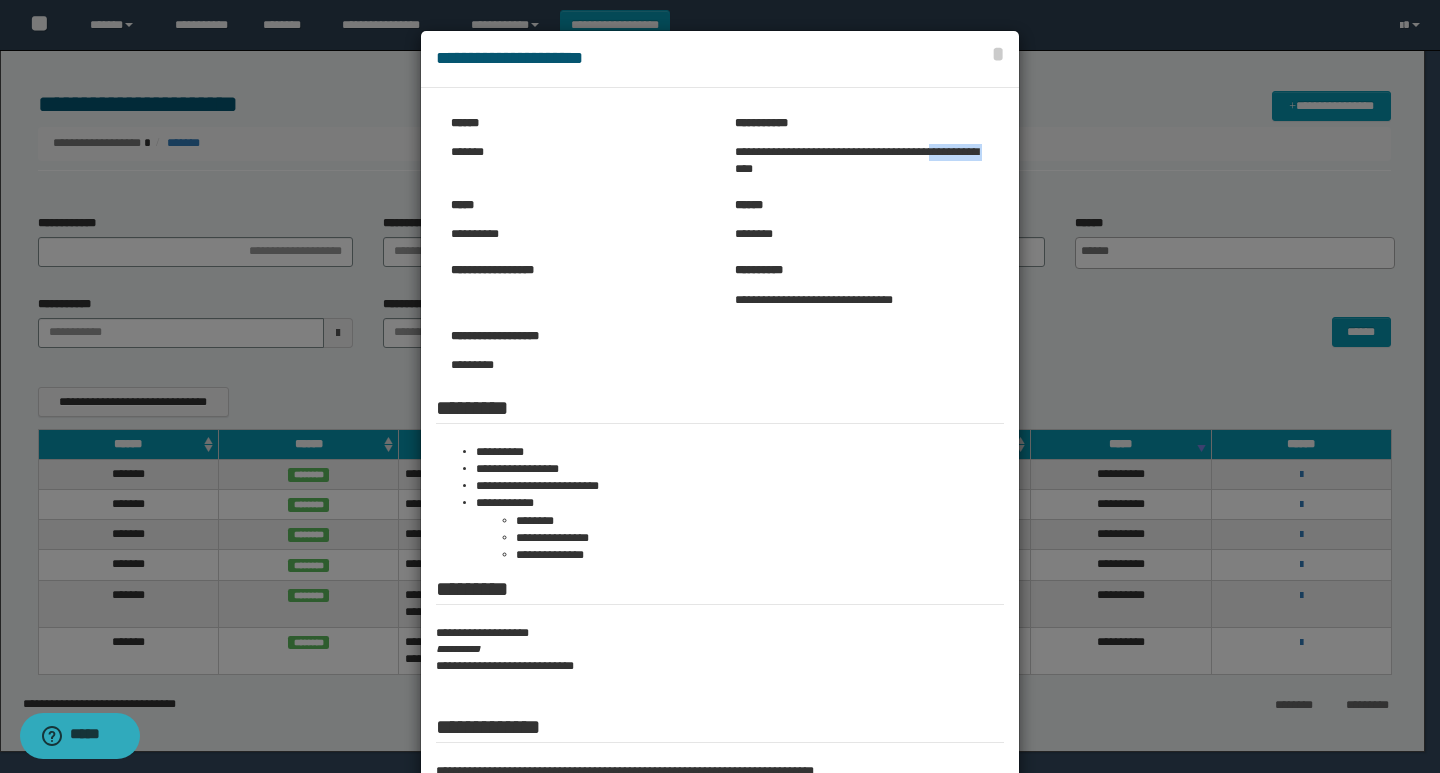 click on "**********" at bounding box center [862, 161] 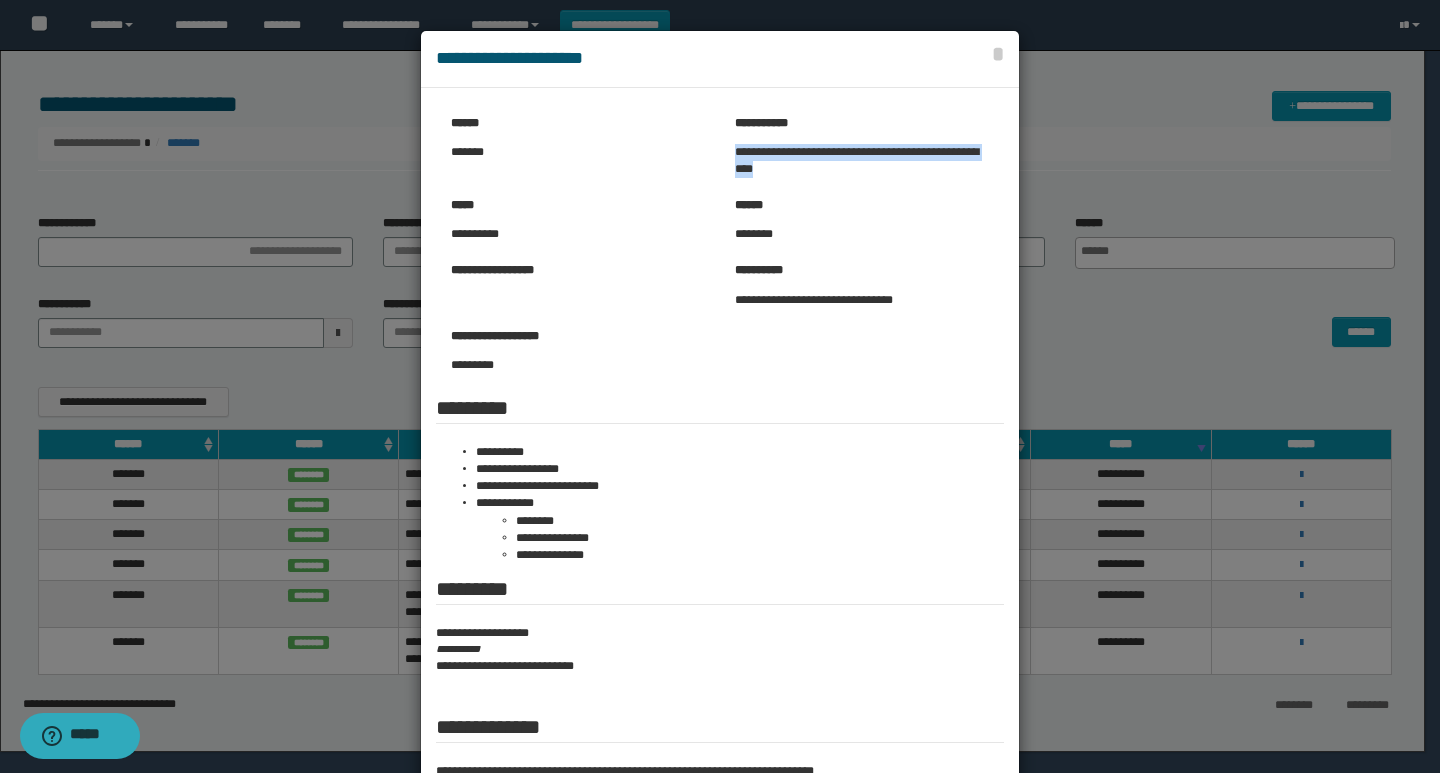 click on "**********" at bounding box center (862, 161) 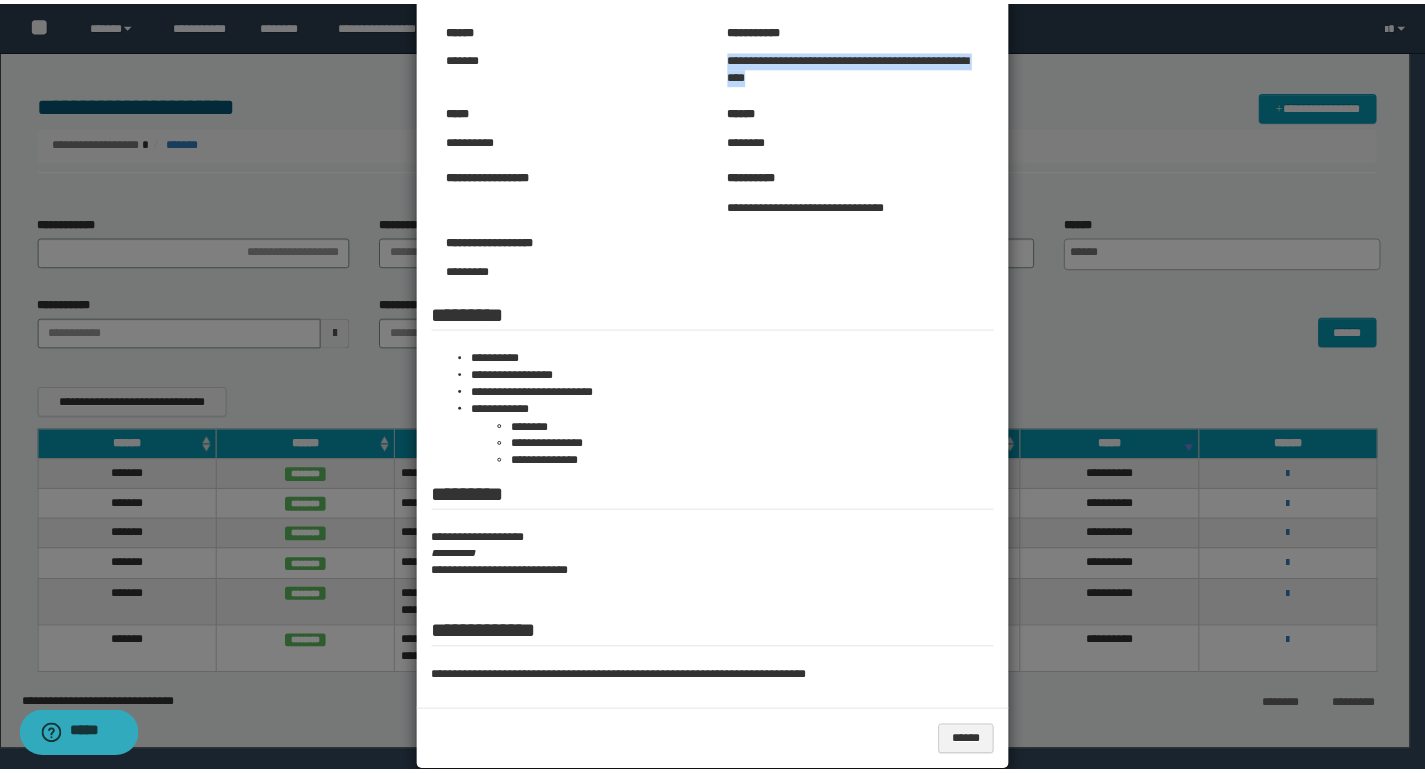 scroll, scrollTop: 124, scrollLeft: 0, axis: vertical 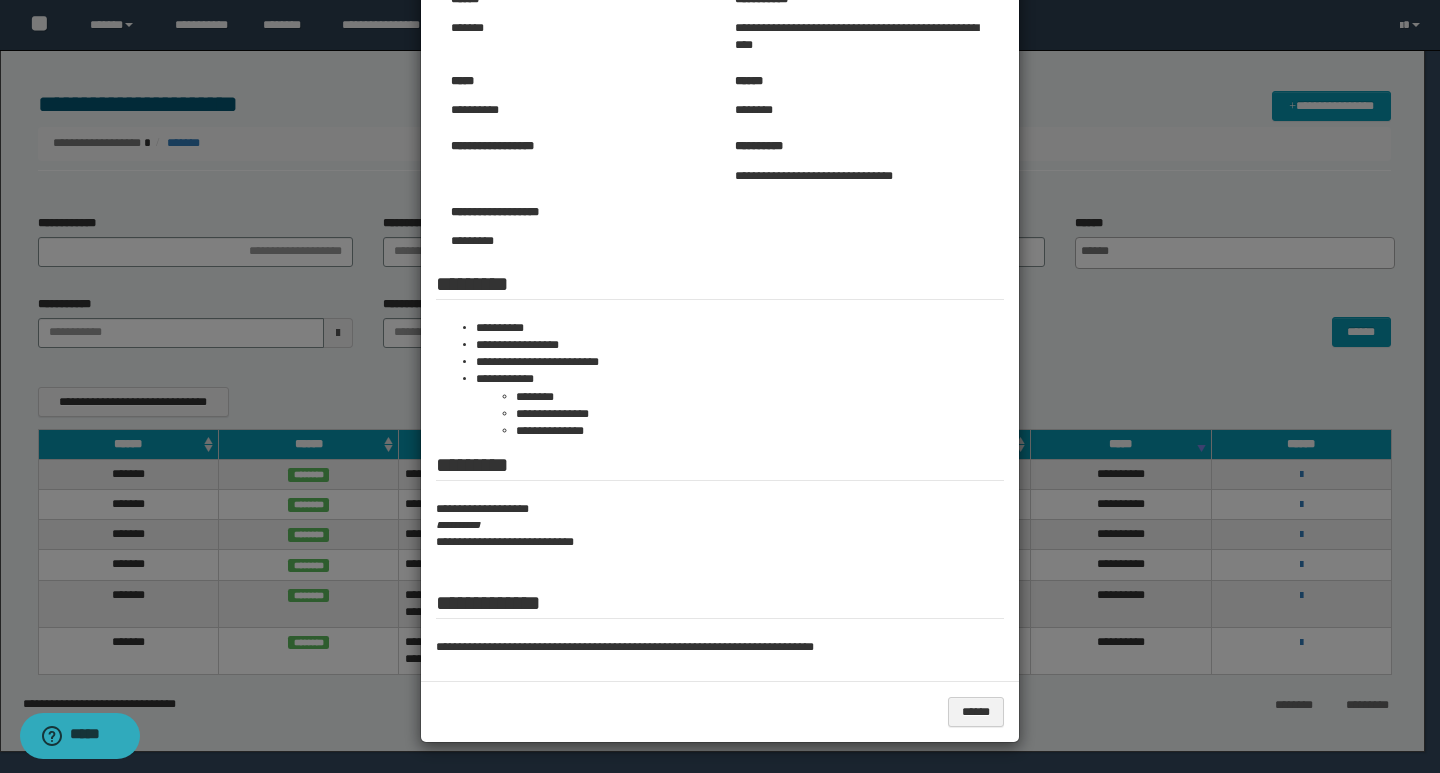 click at bounding box center (720, 324) 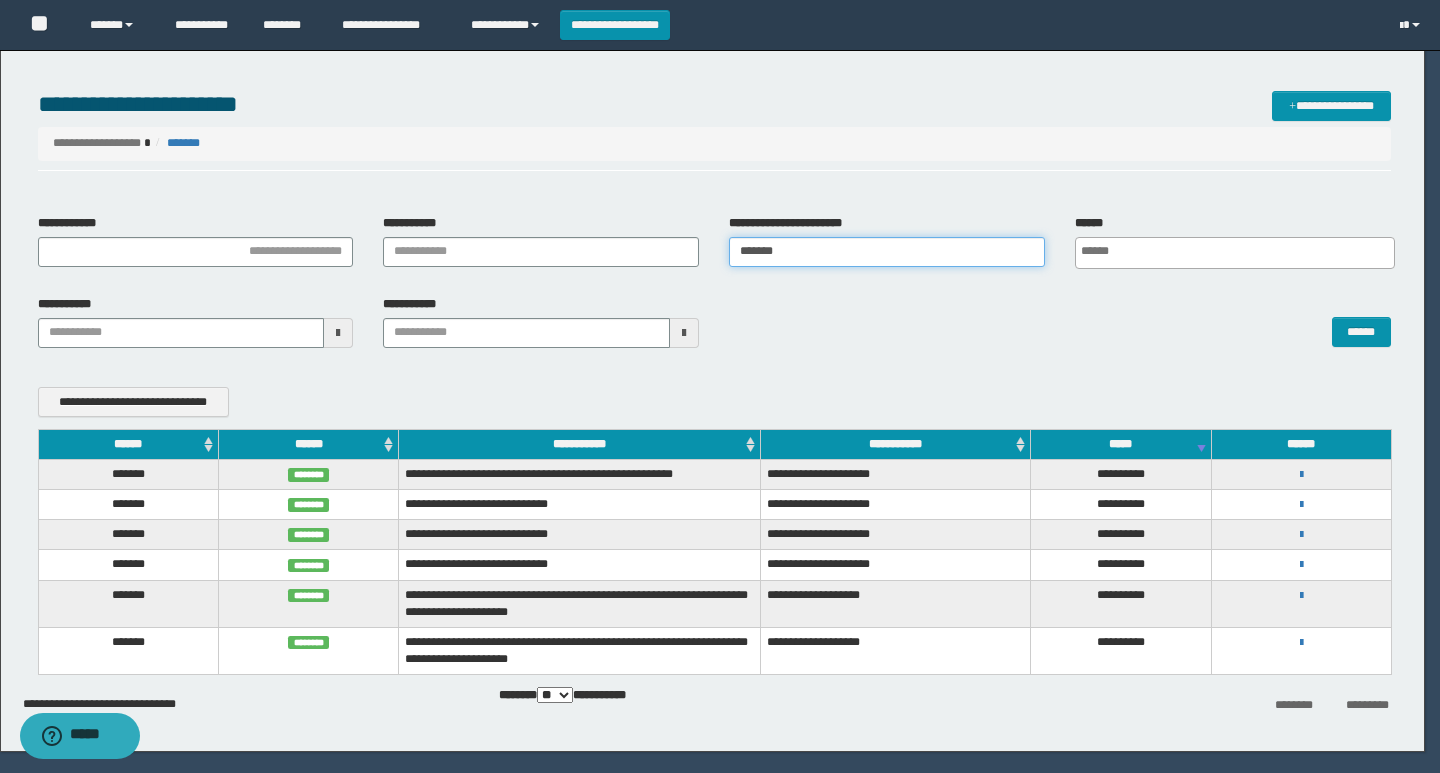 click on "*******" at bounding box center [887, 252] 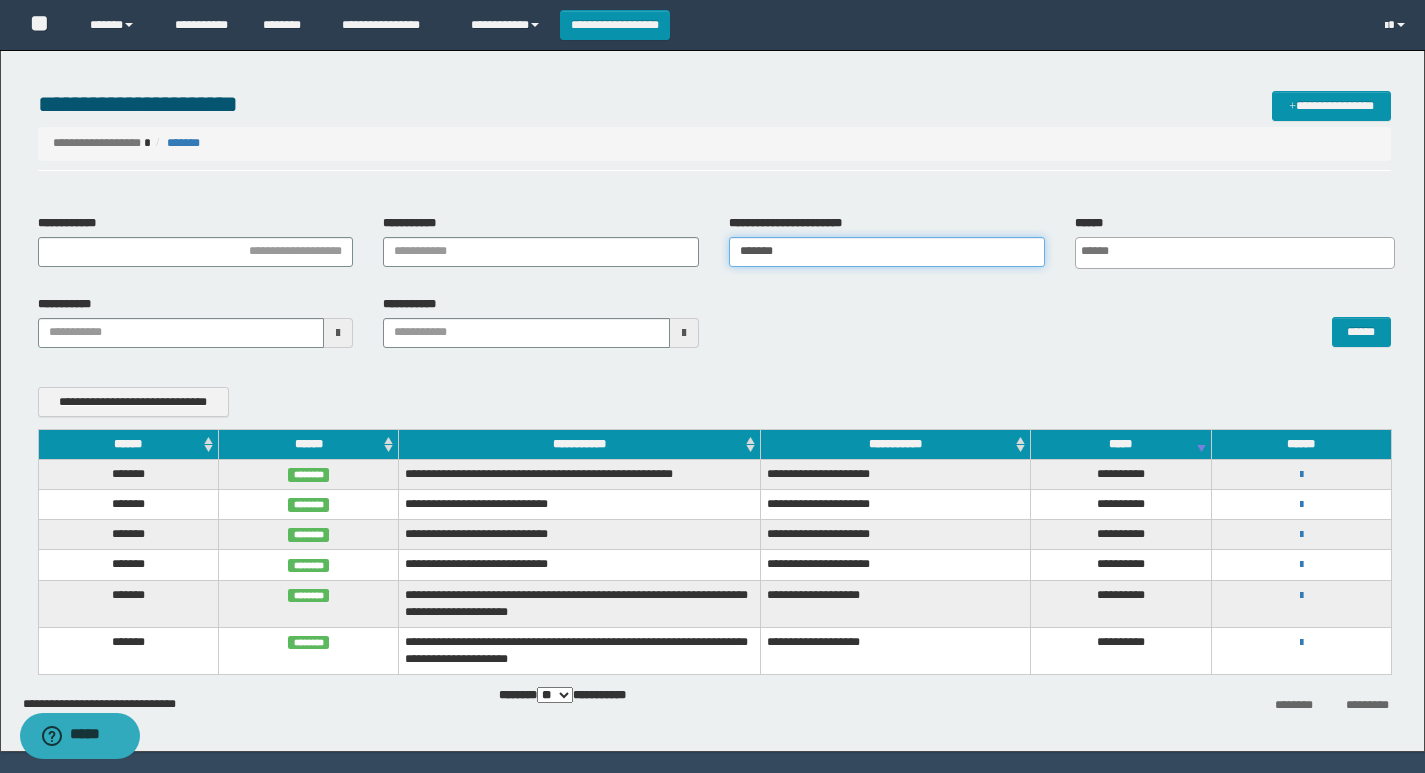 click on "*******" at bounding box center (887, 252) 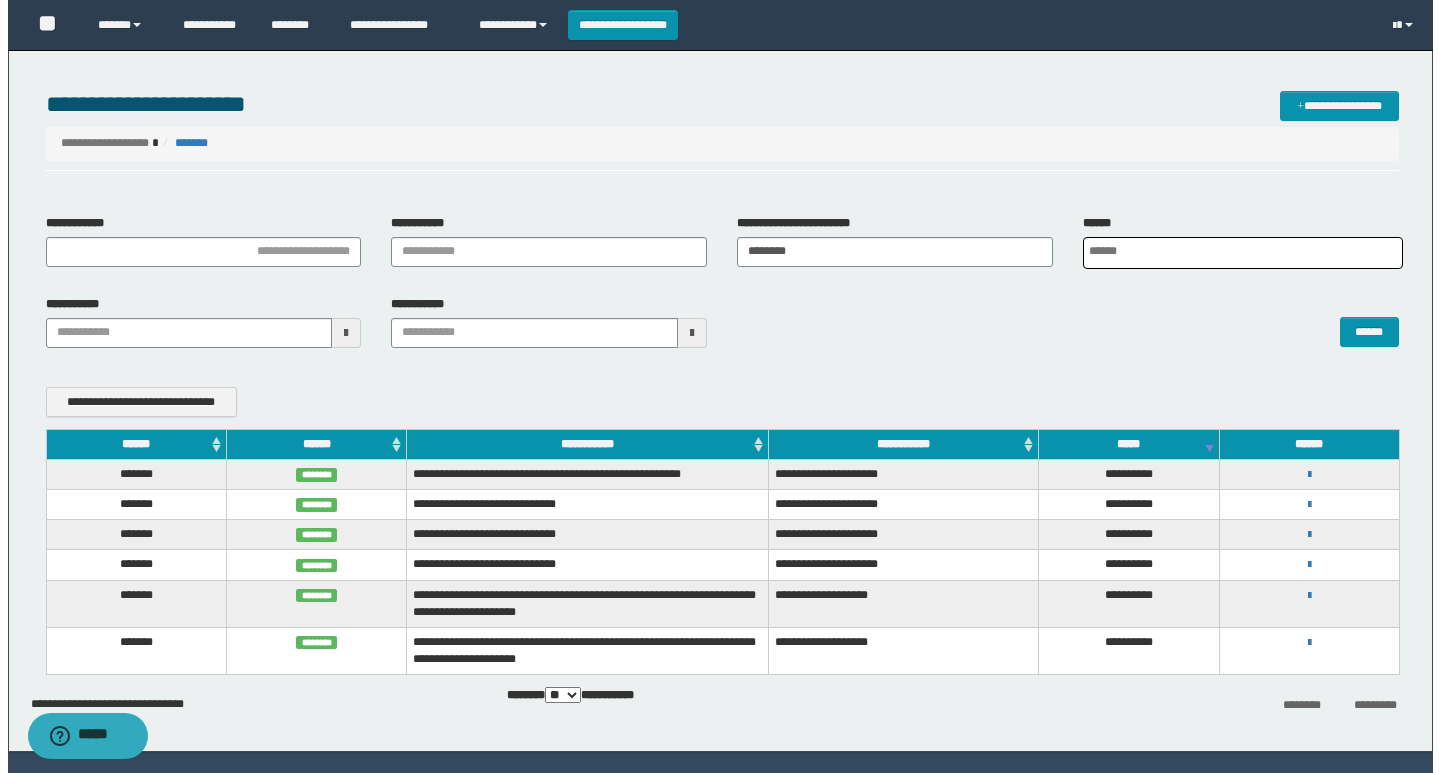 scroll, scrollTop: 0, scrollLeft: 5, axis: horizontal 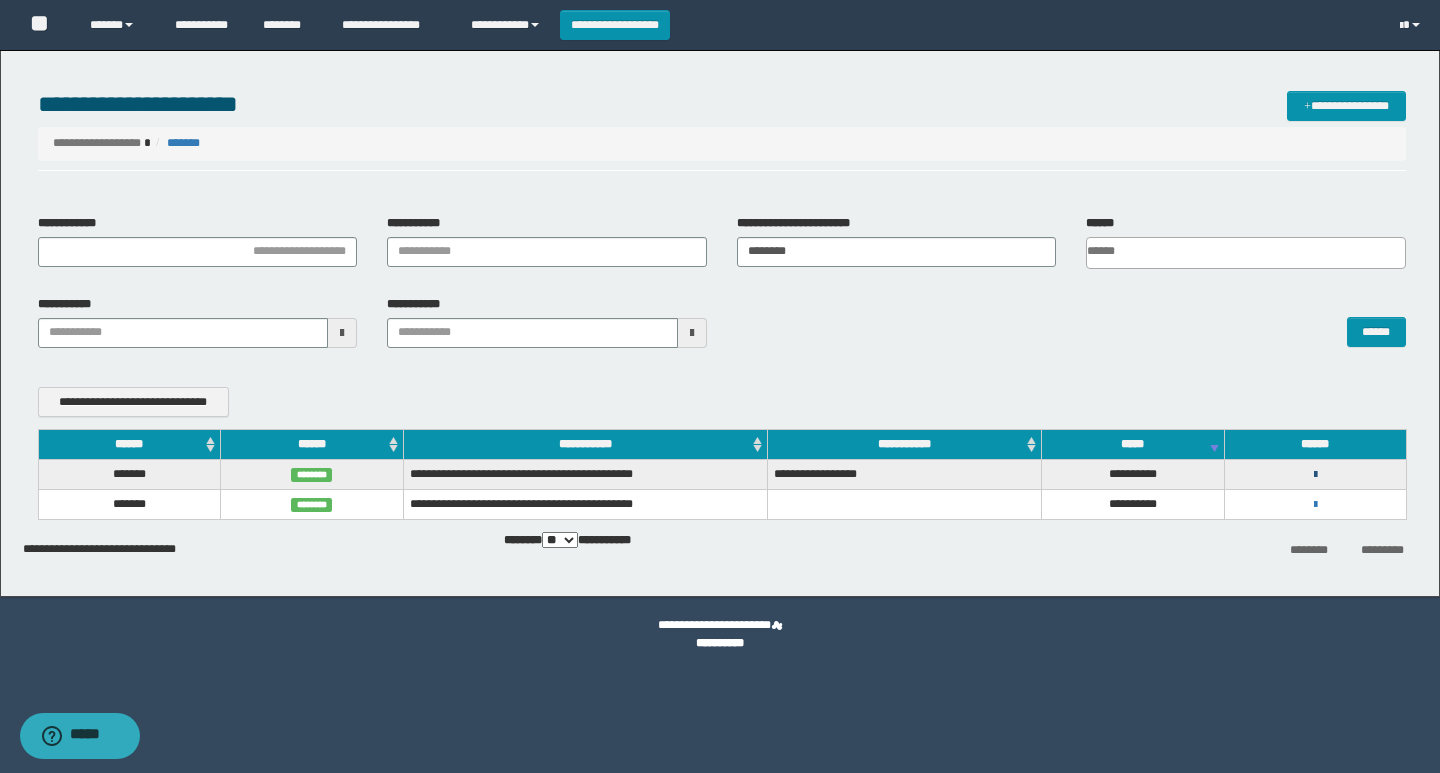 click at bounding box center [1315, 475] 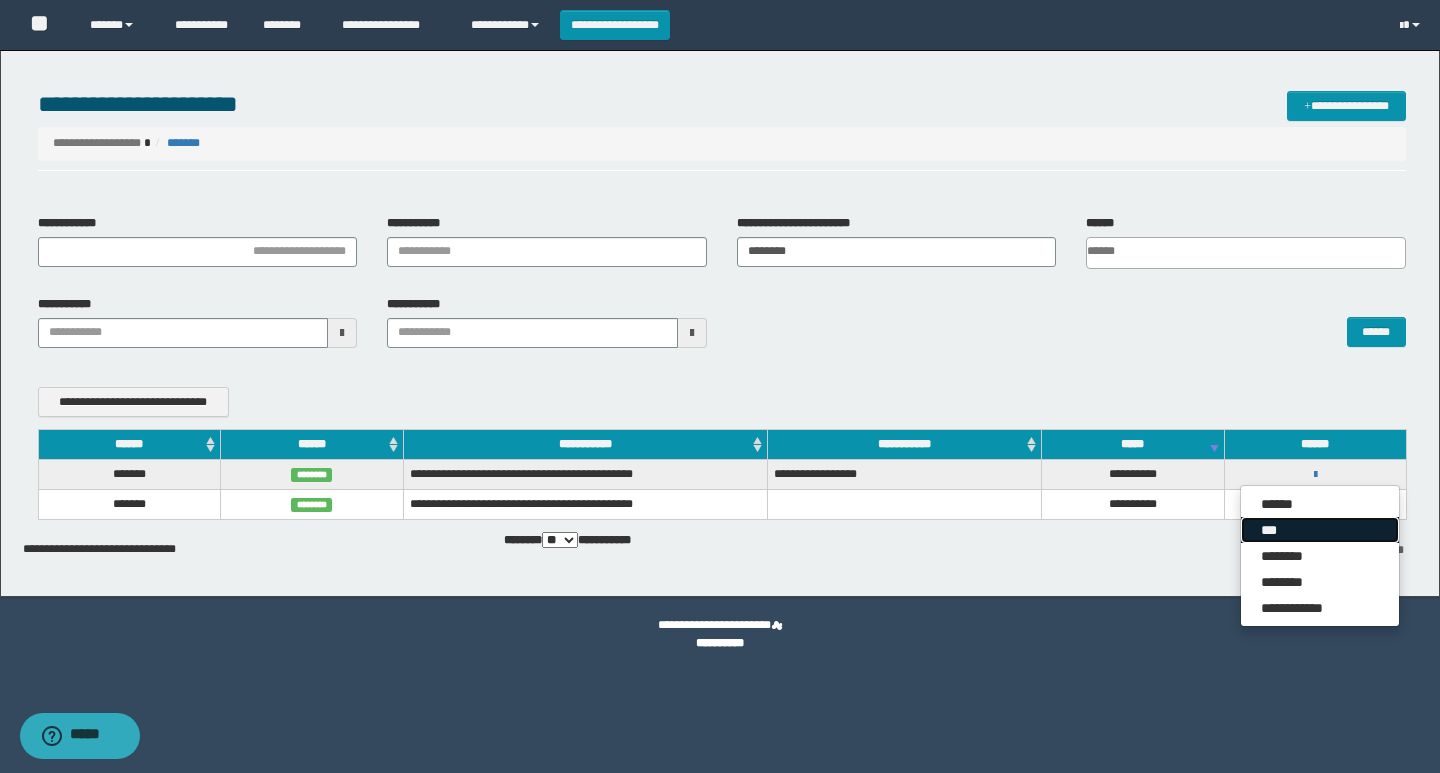 click on "***" at bounding box center (1320, 530) 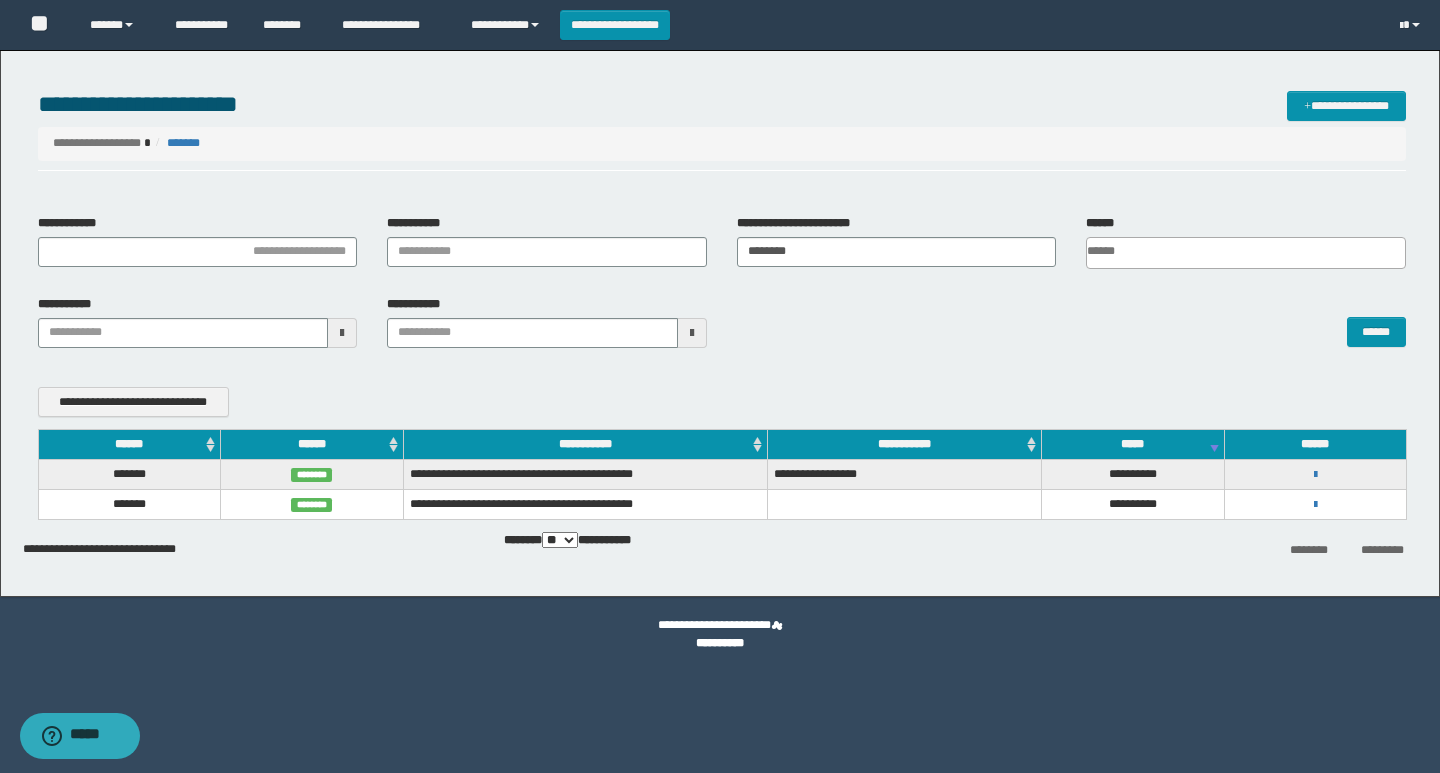scroll, scrollTop: 0, scrollLeft: 0, axis: both 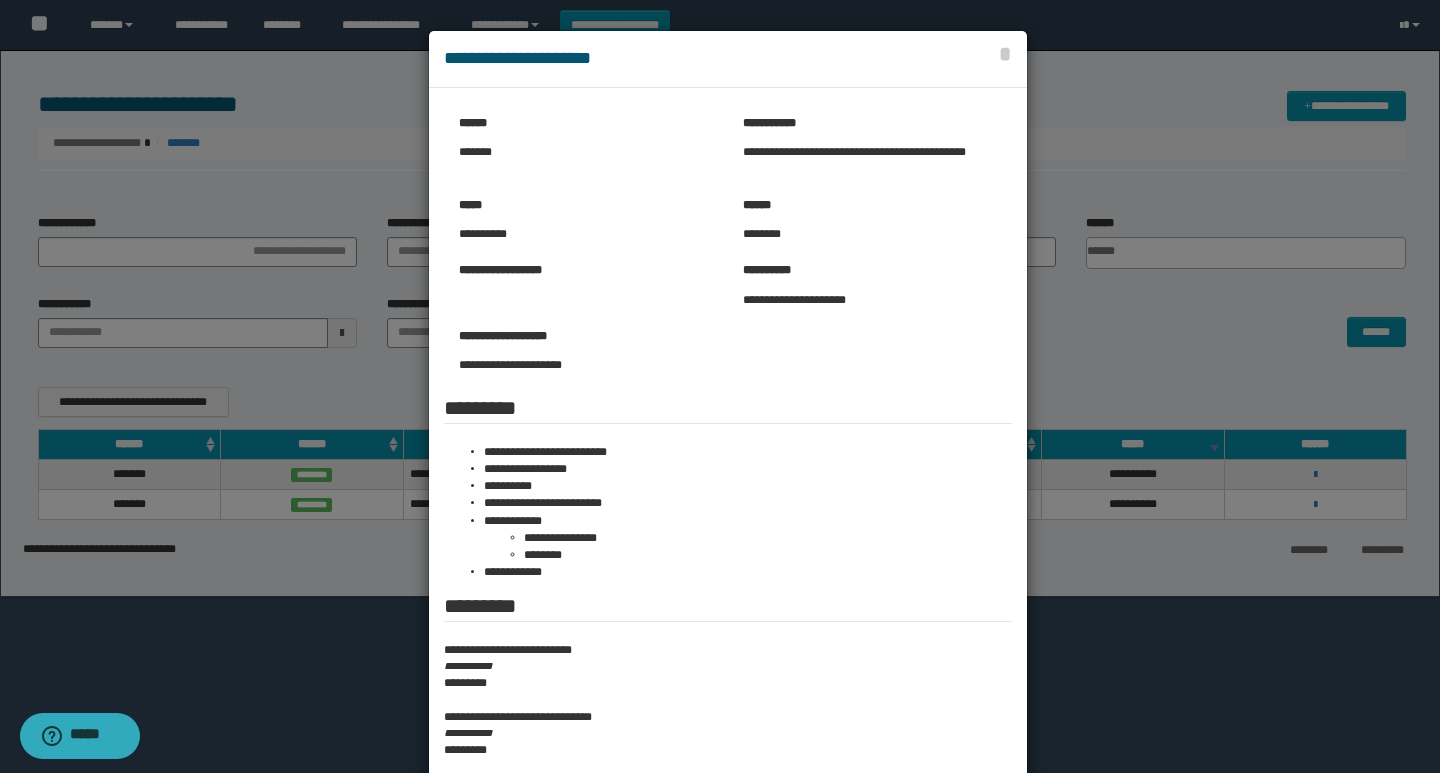 click on "**********" at bounding box center (870, 161) 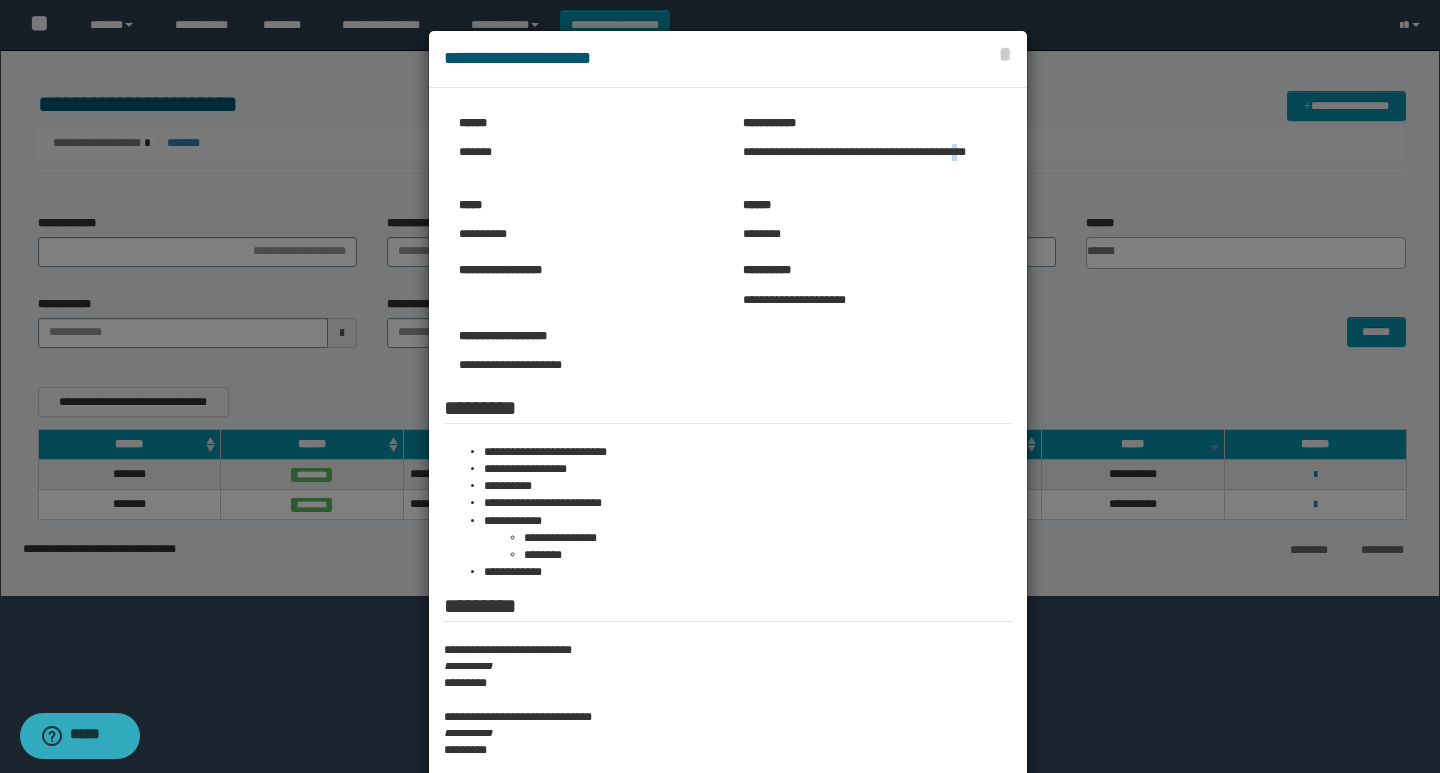 click on "**********" at bounding box center [870, 161] 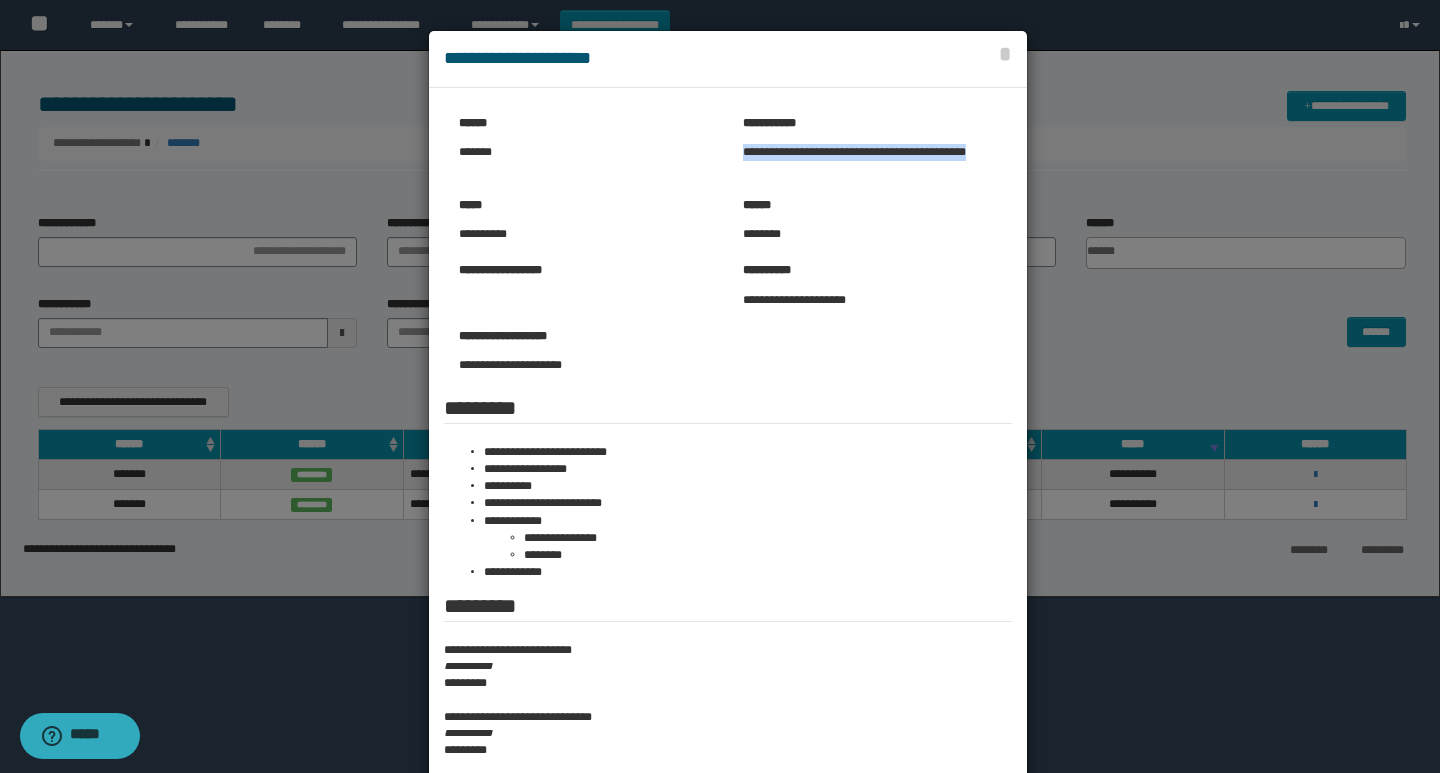 click on "**********" at bounding box center (870, 161) 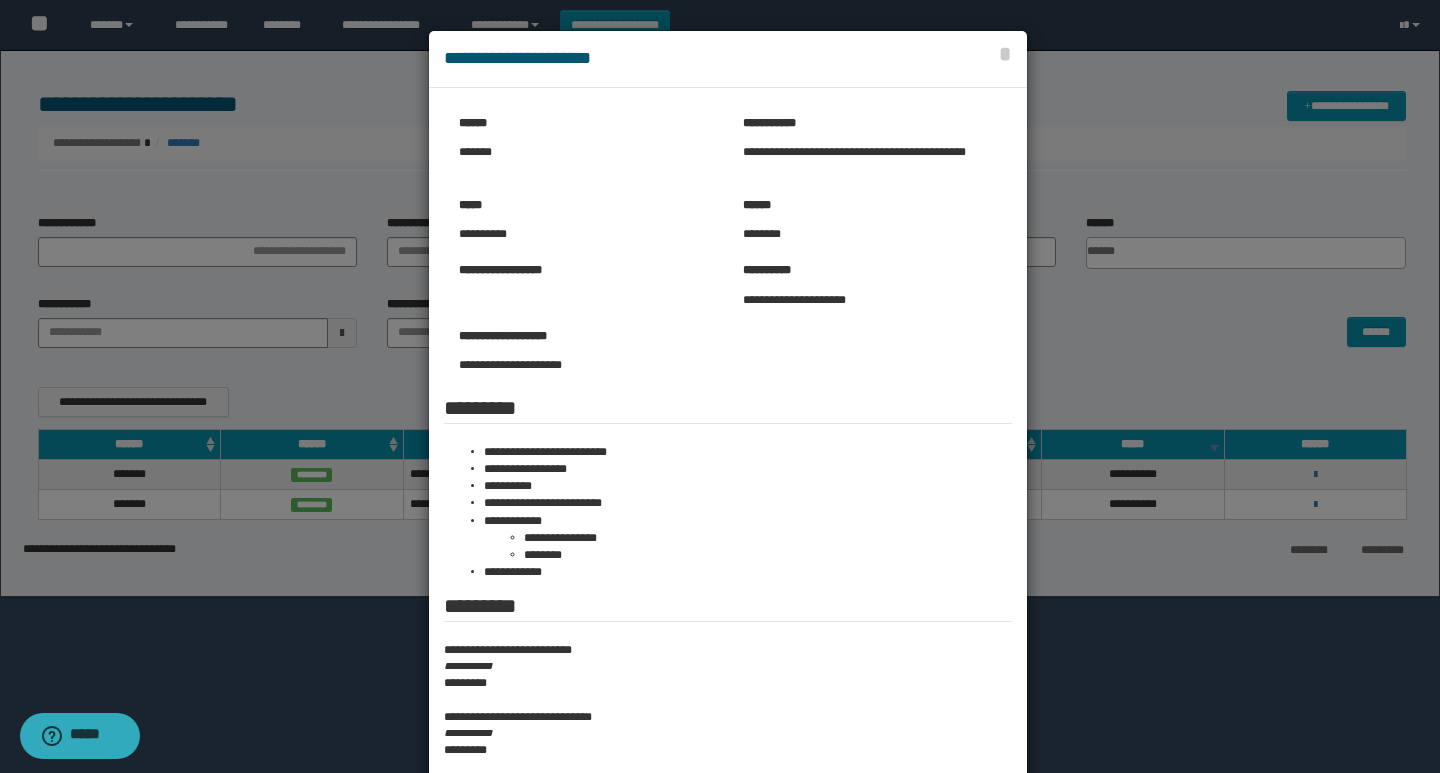 click on "**********" at bounding box center [728, 655] 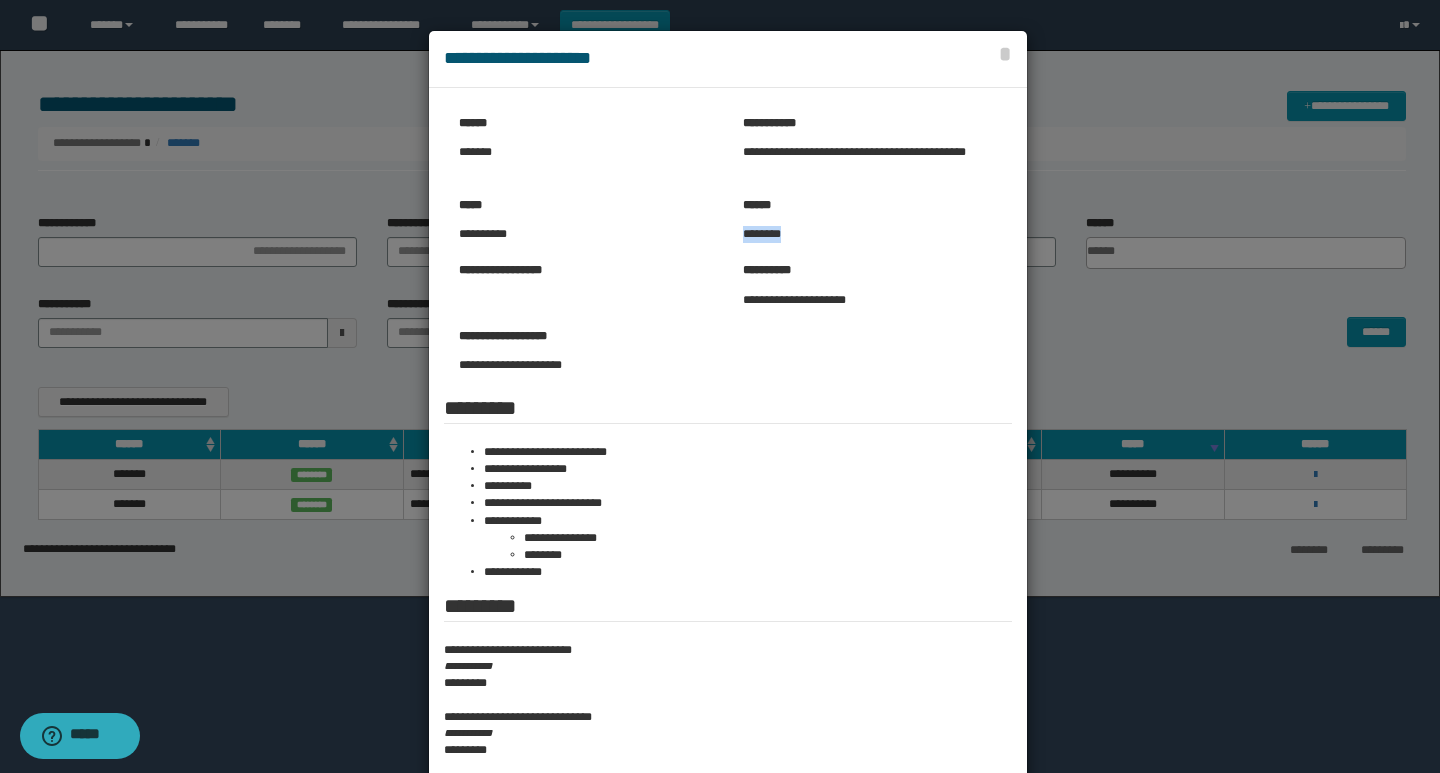 click on "**********" at bounding box center (728, 655) 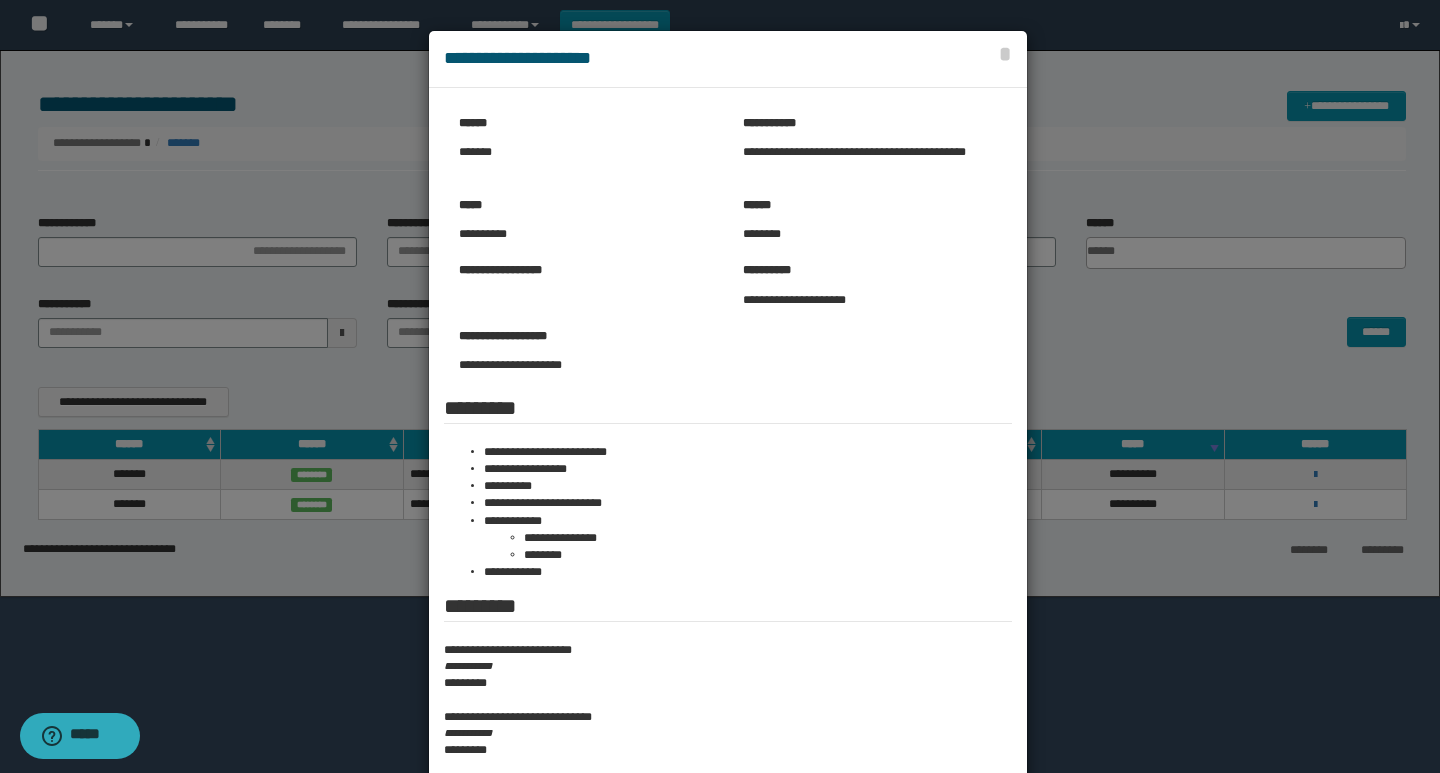 click at bounding box center (720, 657) 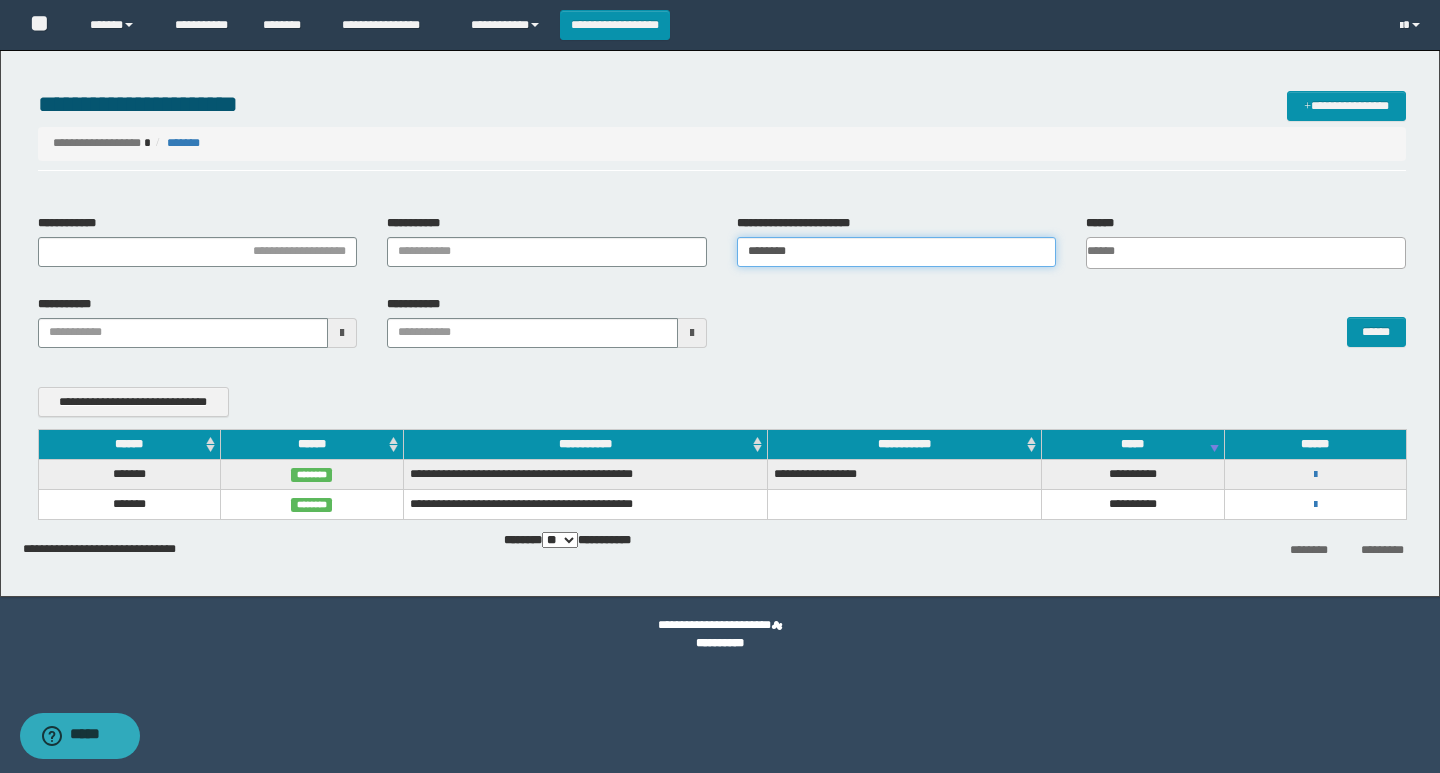click on "********" at bounding box center [897, 252] 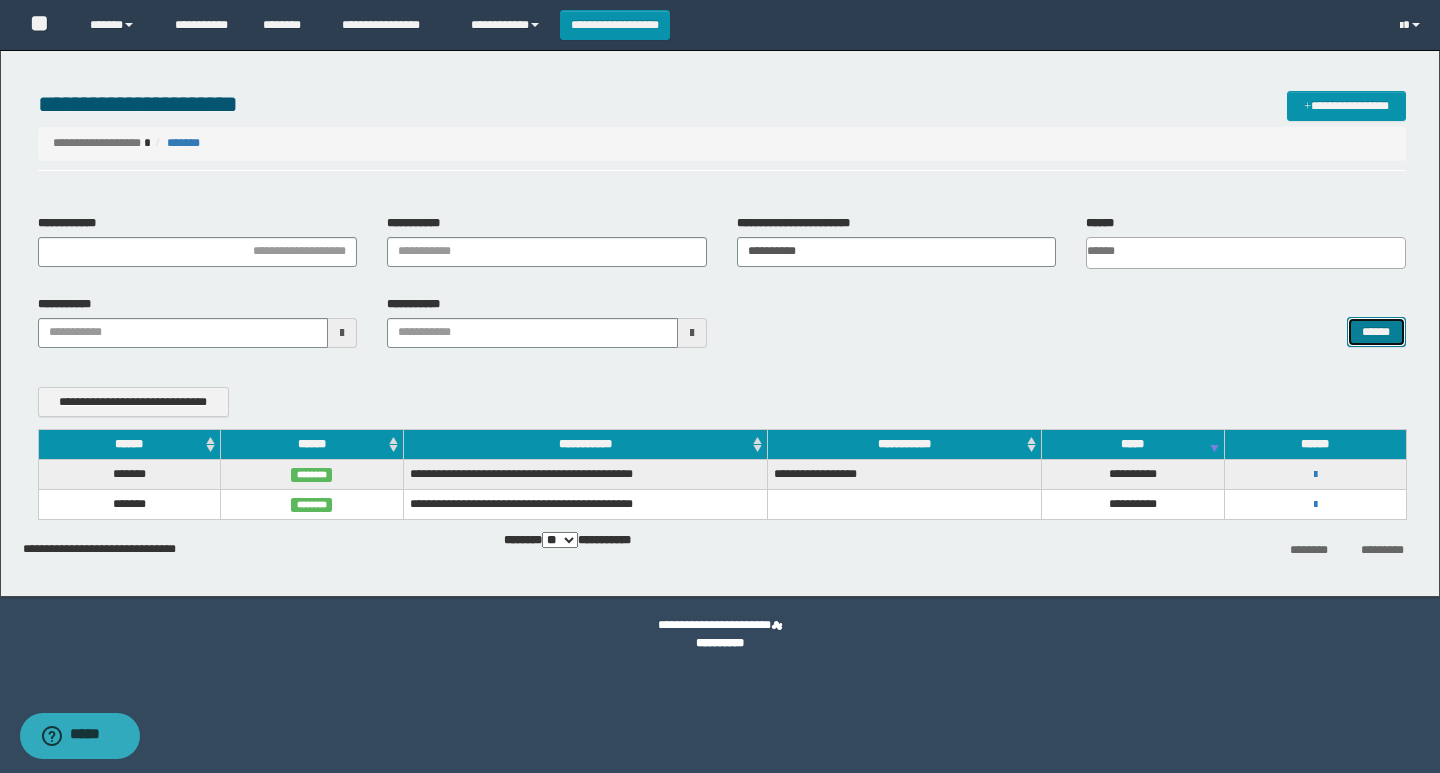click on "******" at bounding box center (1376, 332) 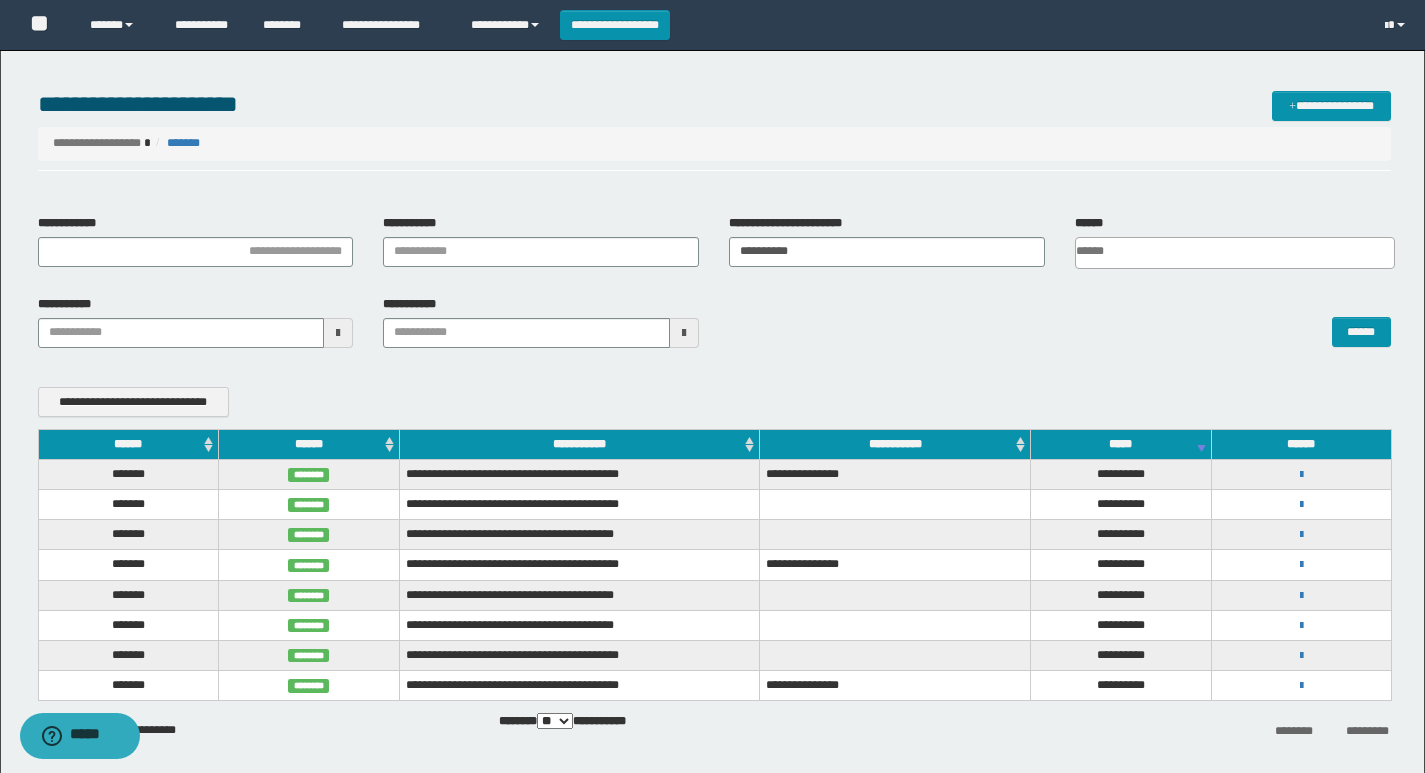 click on "**********" at bounding box center [579, 474] 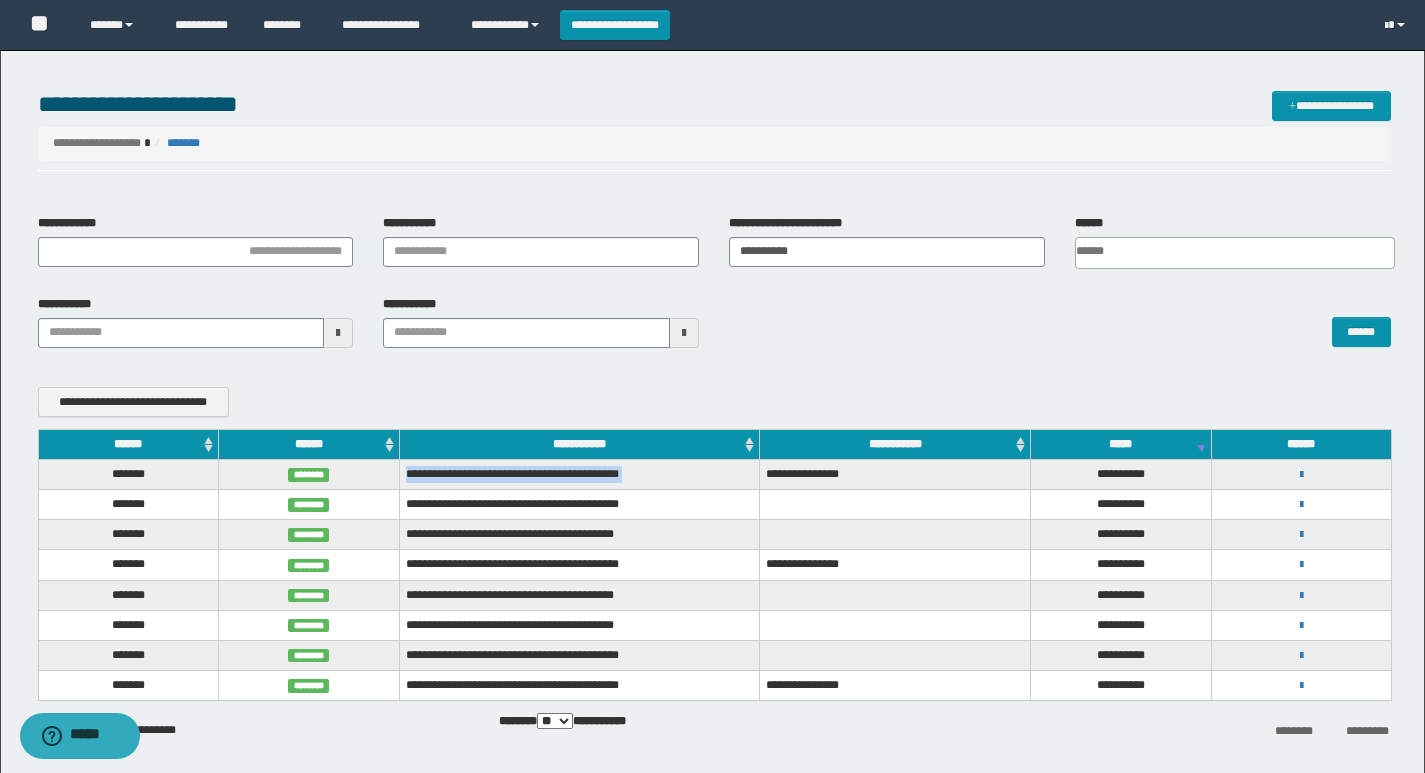 click on "**********" at bounding box center [579, 474] 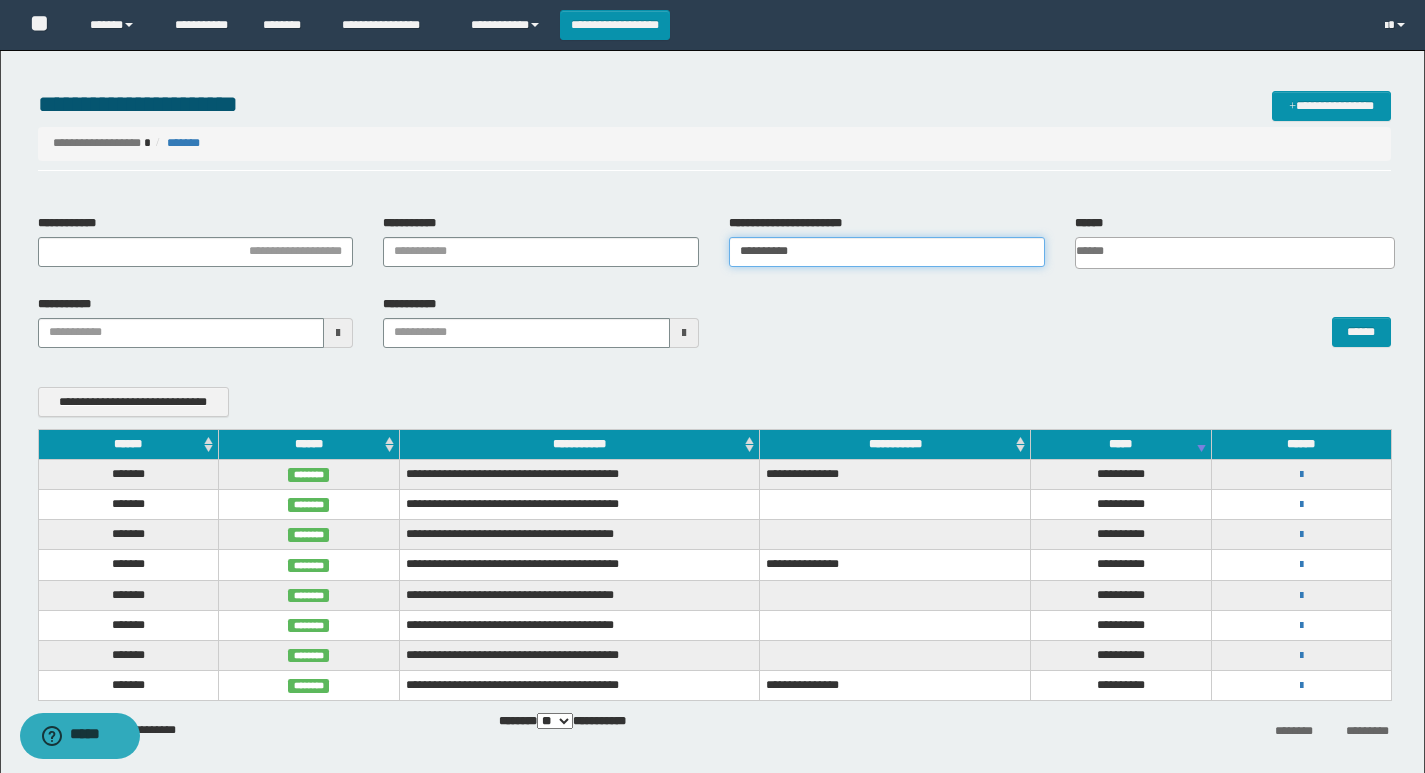 drag, startPoint x: 821, startPoint y: 248, endPoint x: 665, endPoint y: 260, distance: 156.46086 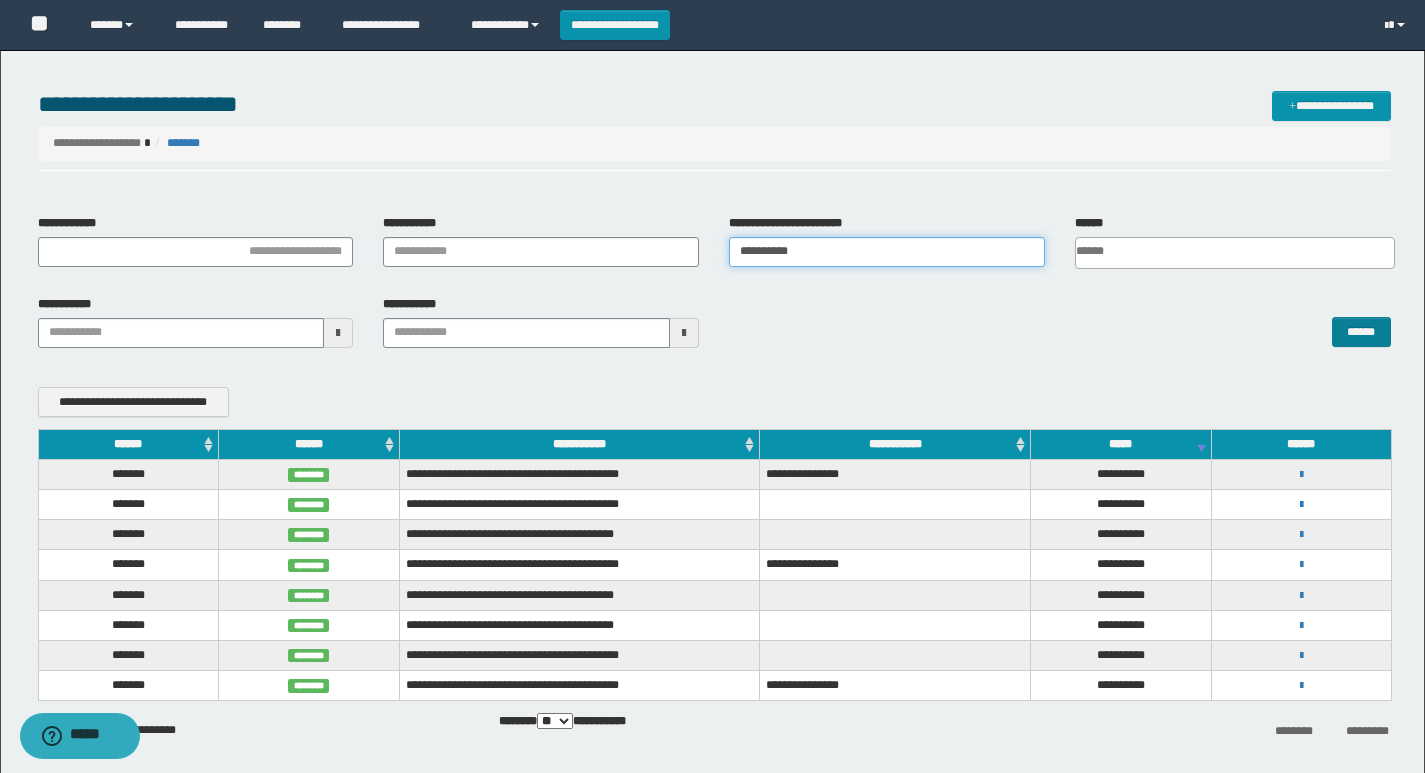 type on "**********" 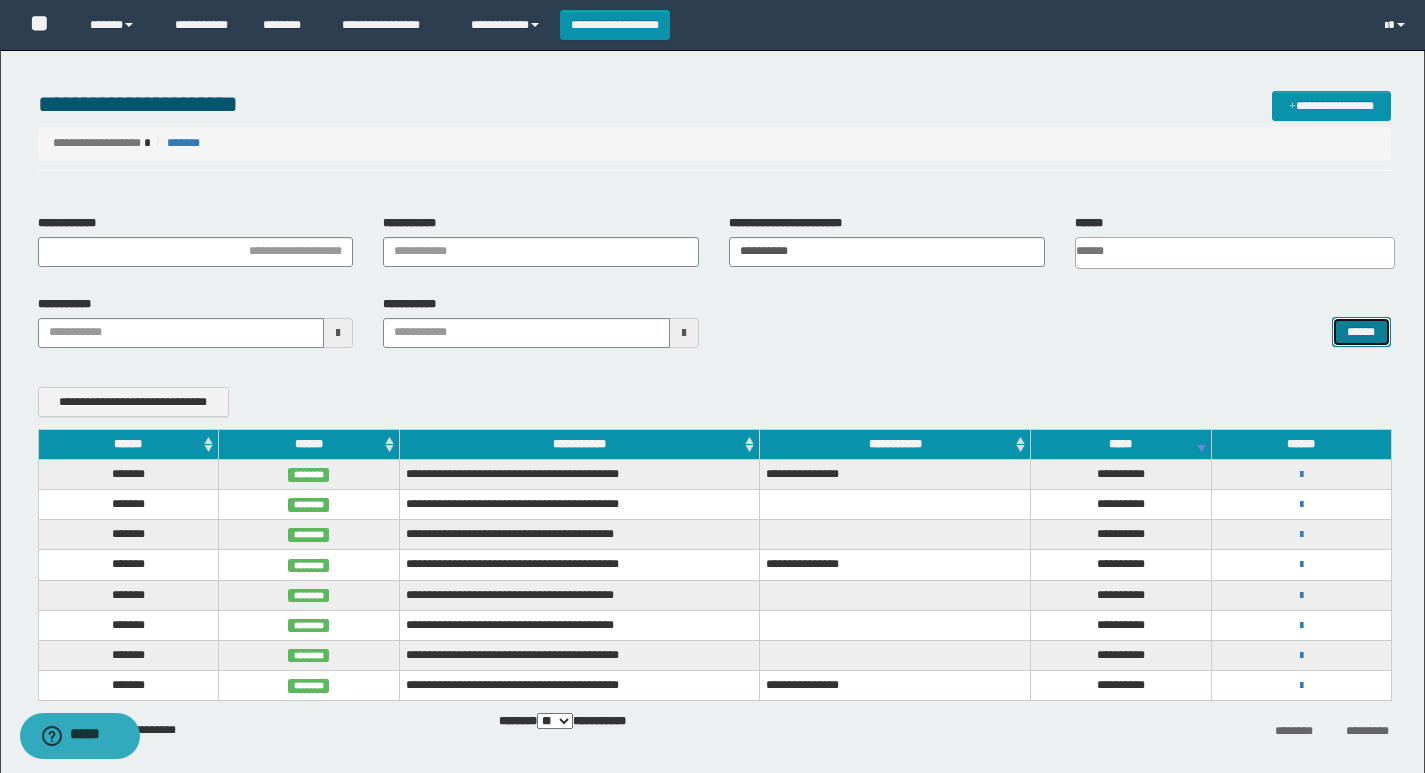 click on "******" at bounding box center [1361, 332] 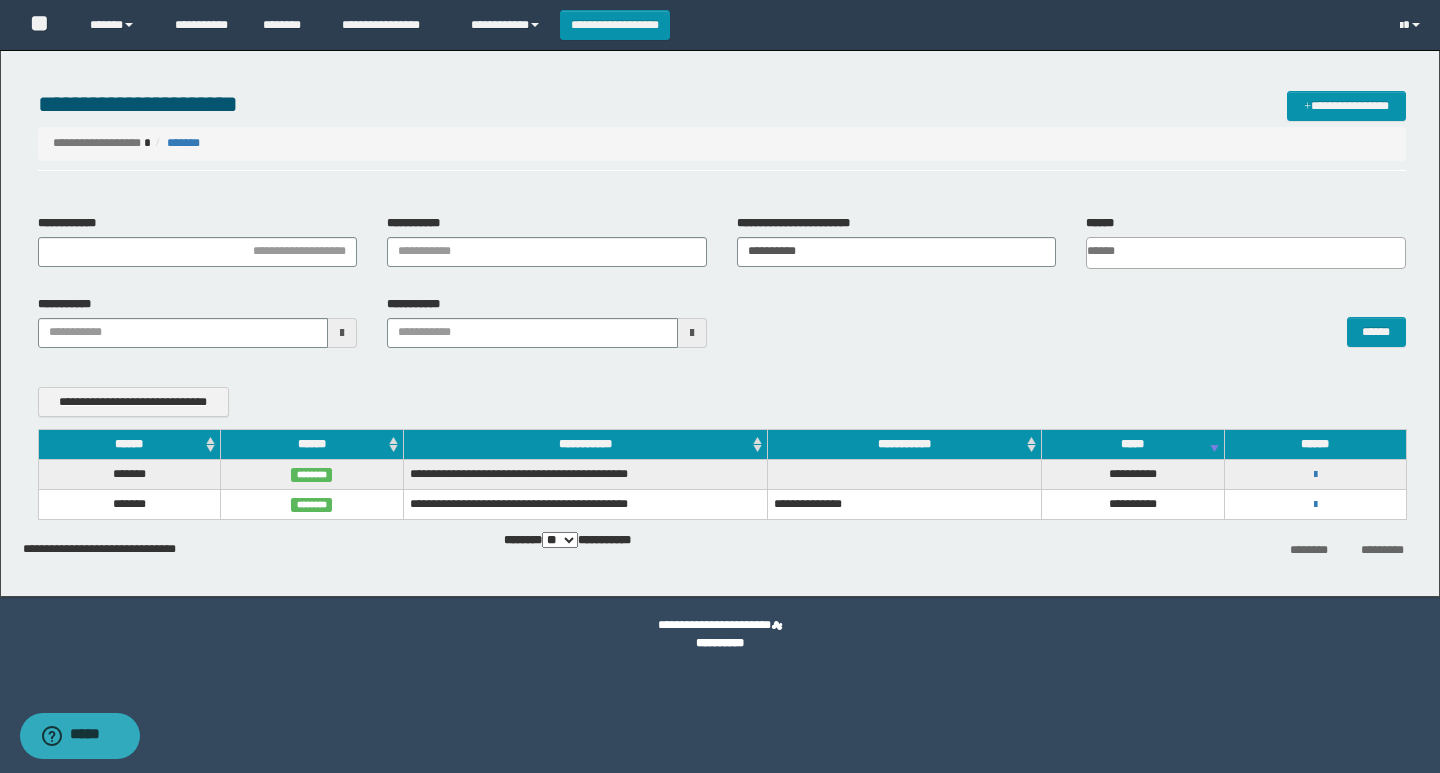 click on "**********" at bounding box center (585, 474) 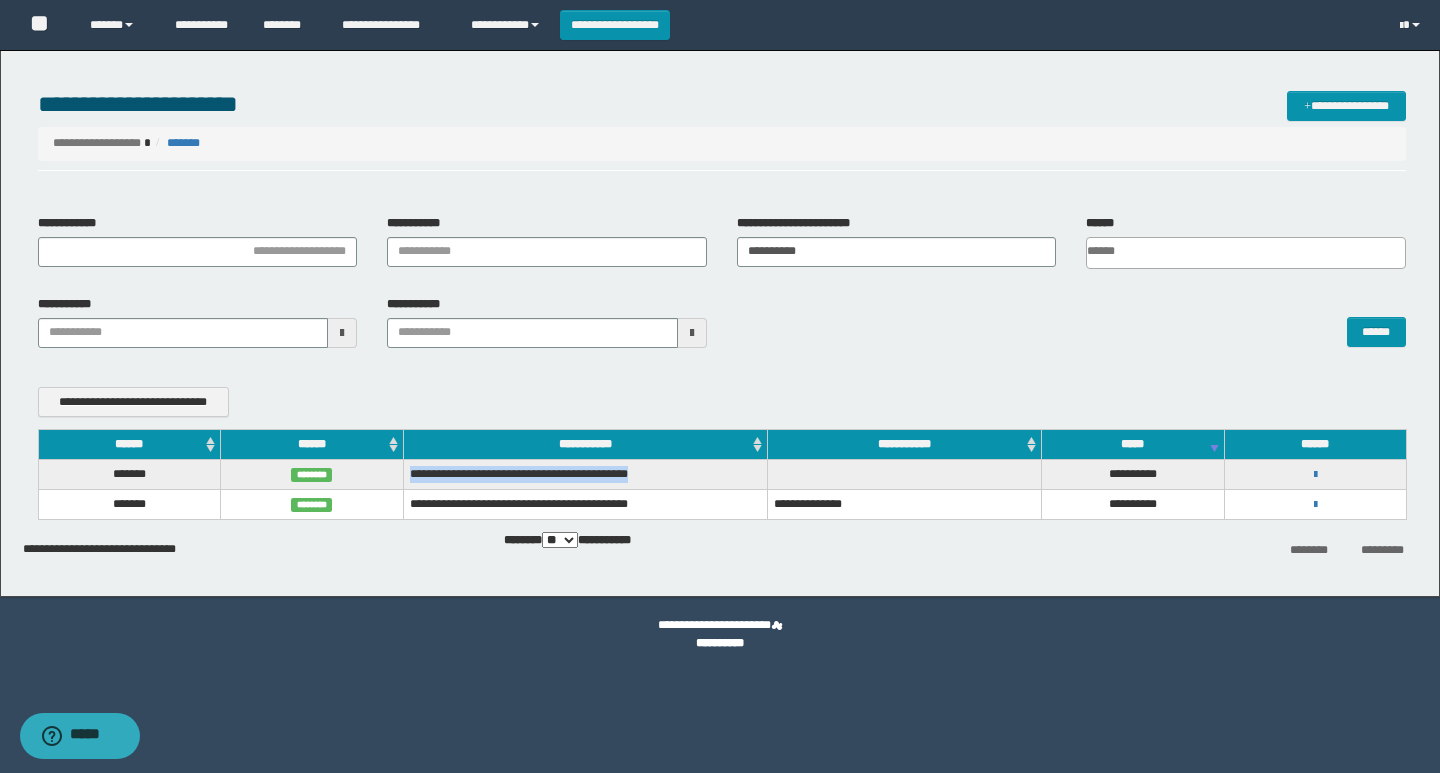 click on "**********" at bounding box center (585, 474) 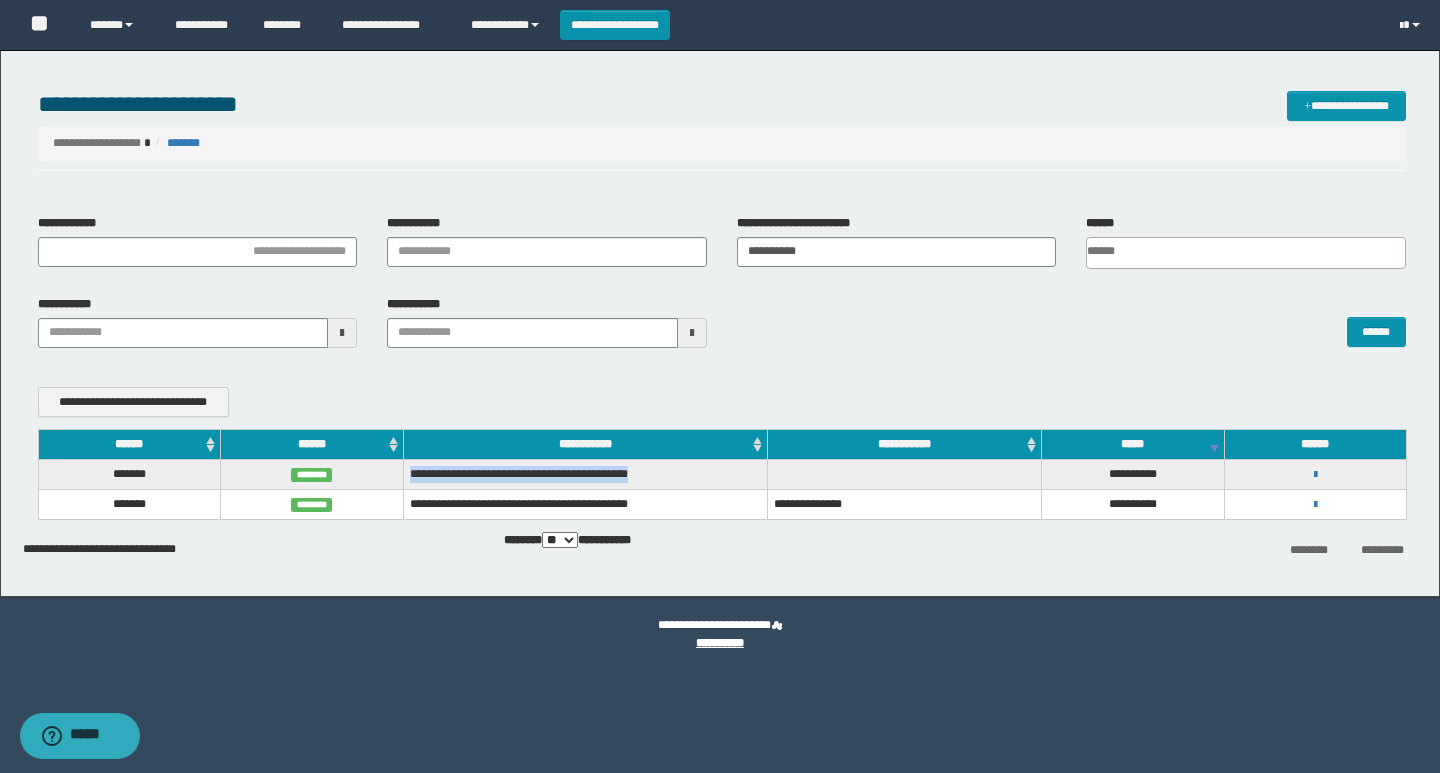 copy on "**********" 